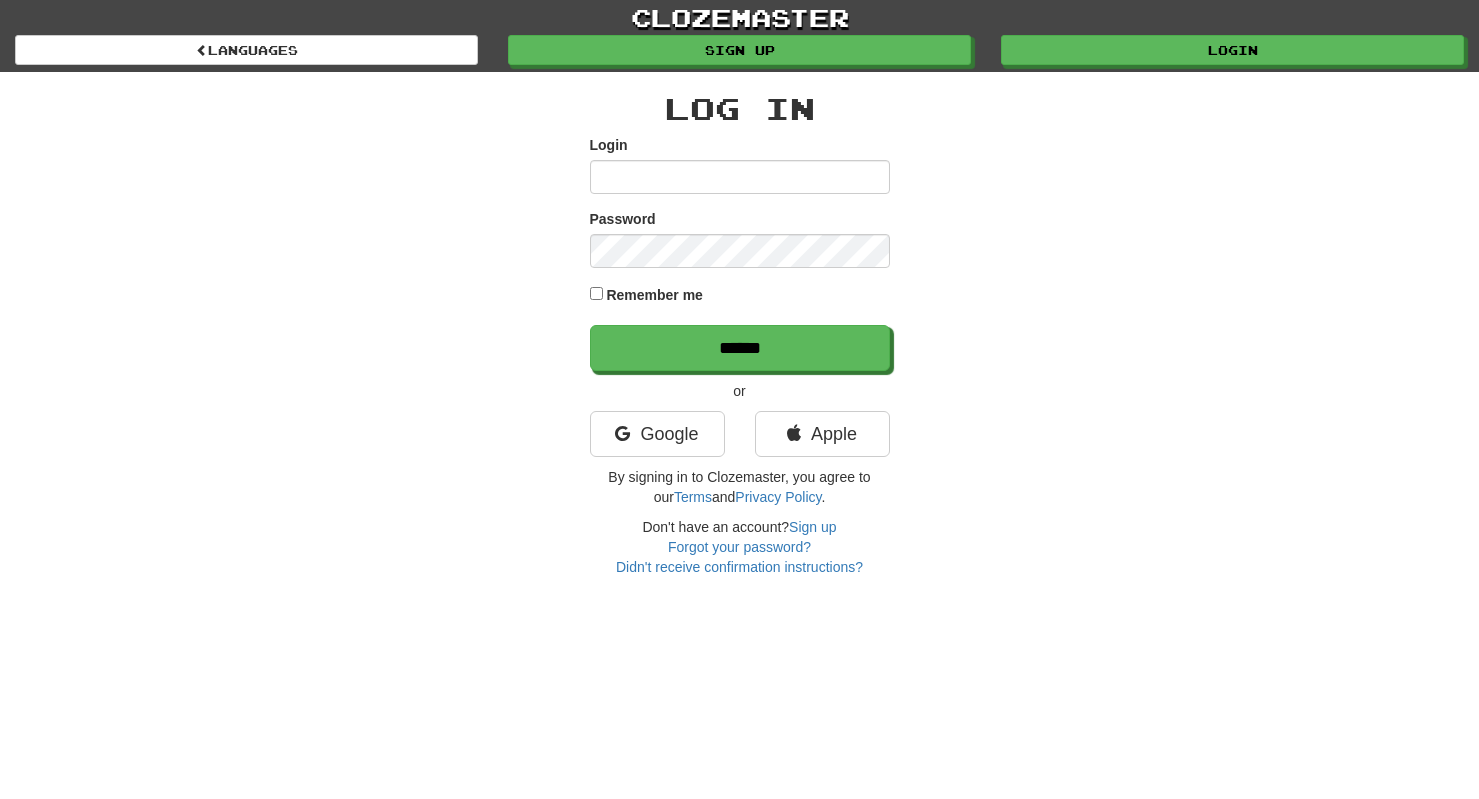 scroll, scrollTop: 0, scrollLeft: 0, axis: both 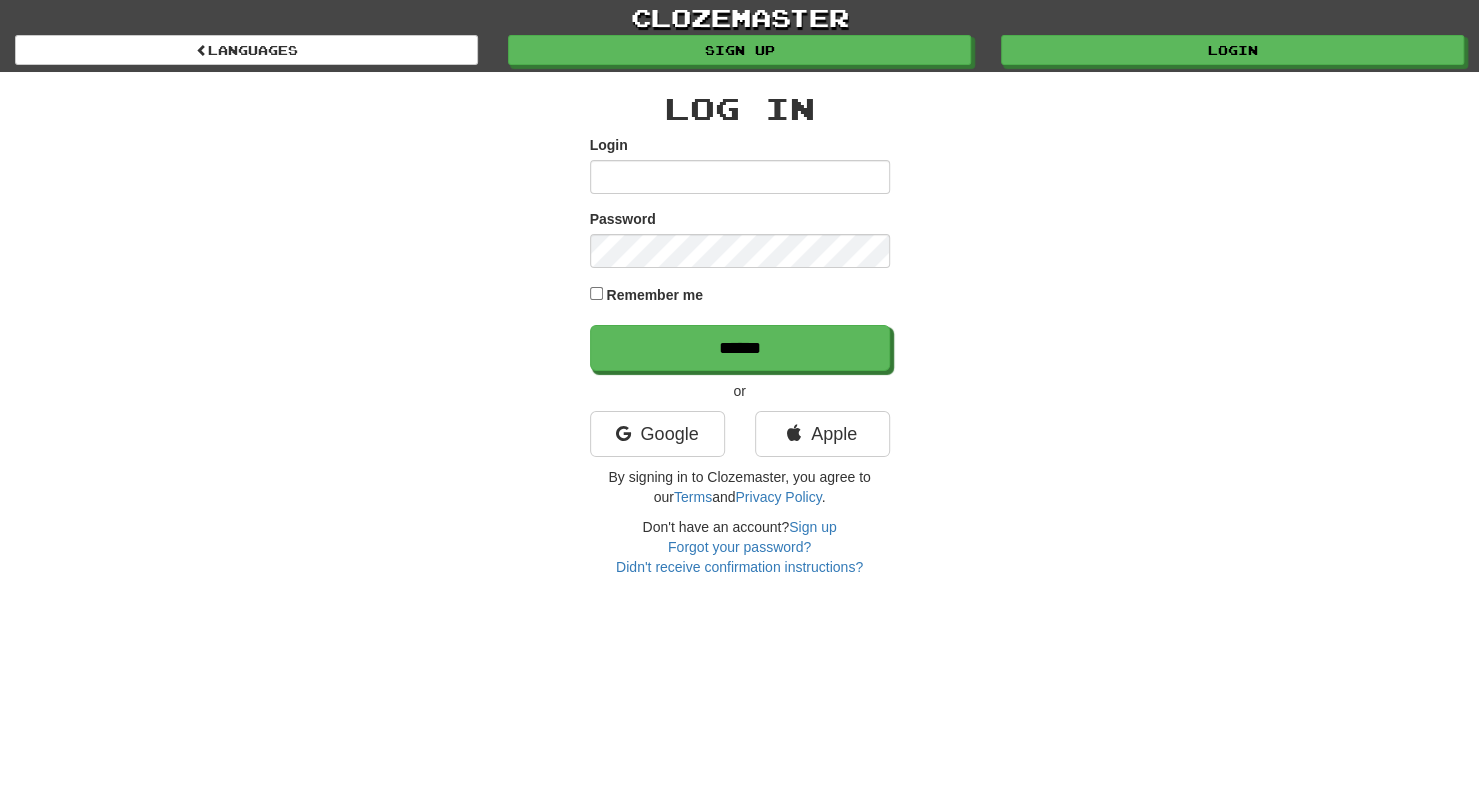 click on "Login" at bounding box center (740, 177) 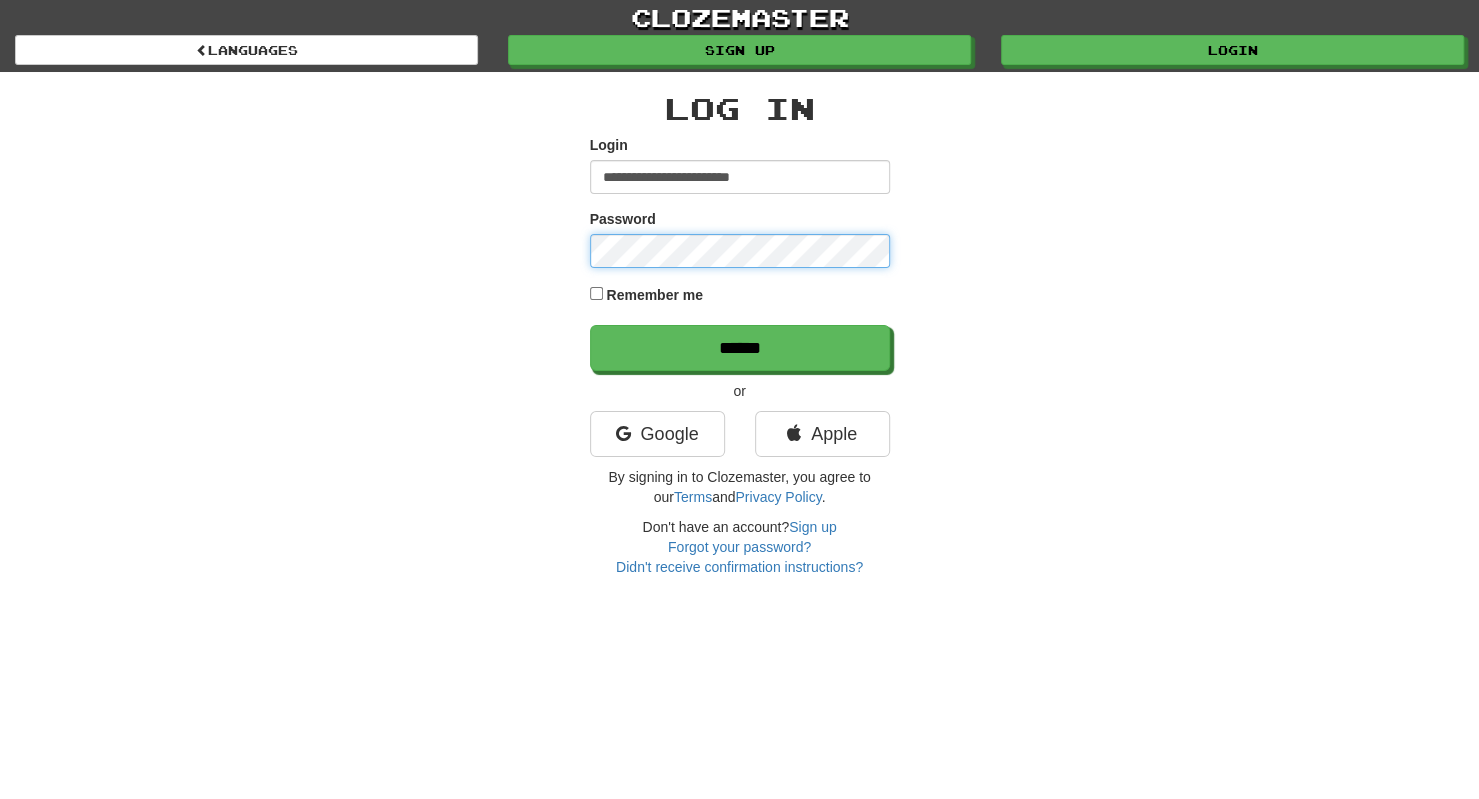 click on "******" at bounding box center [740, 348] 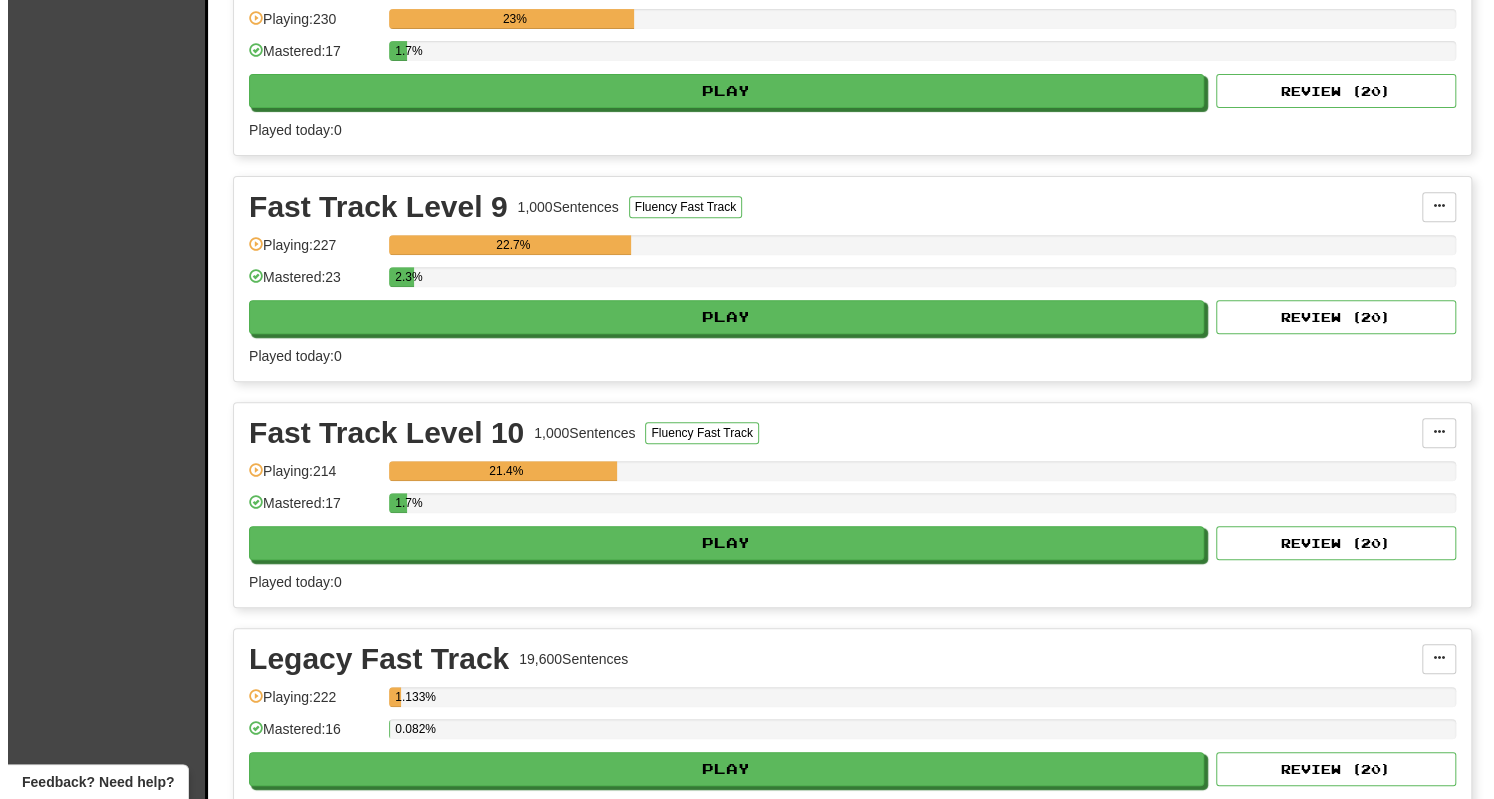 scroll, scrollTop: 4934, scrollLeft: 0, axis: vertical 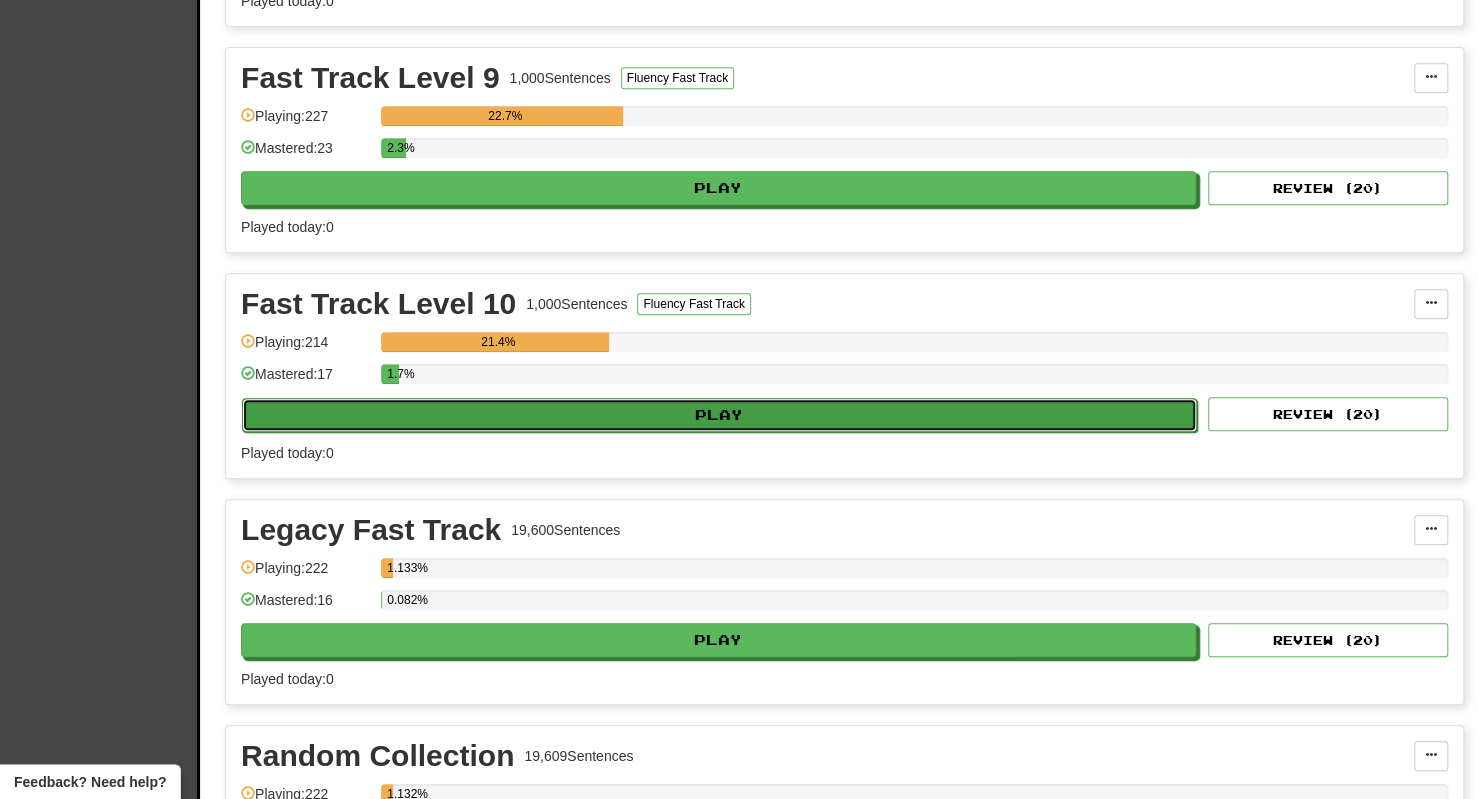 click on "Play" at bounding box center [719, 415] 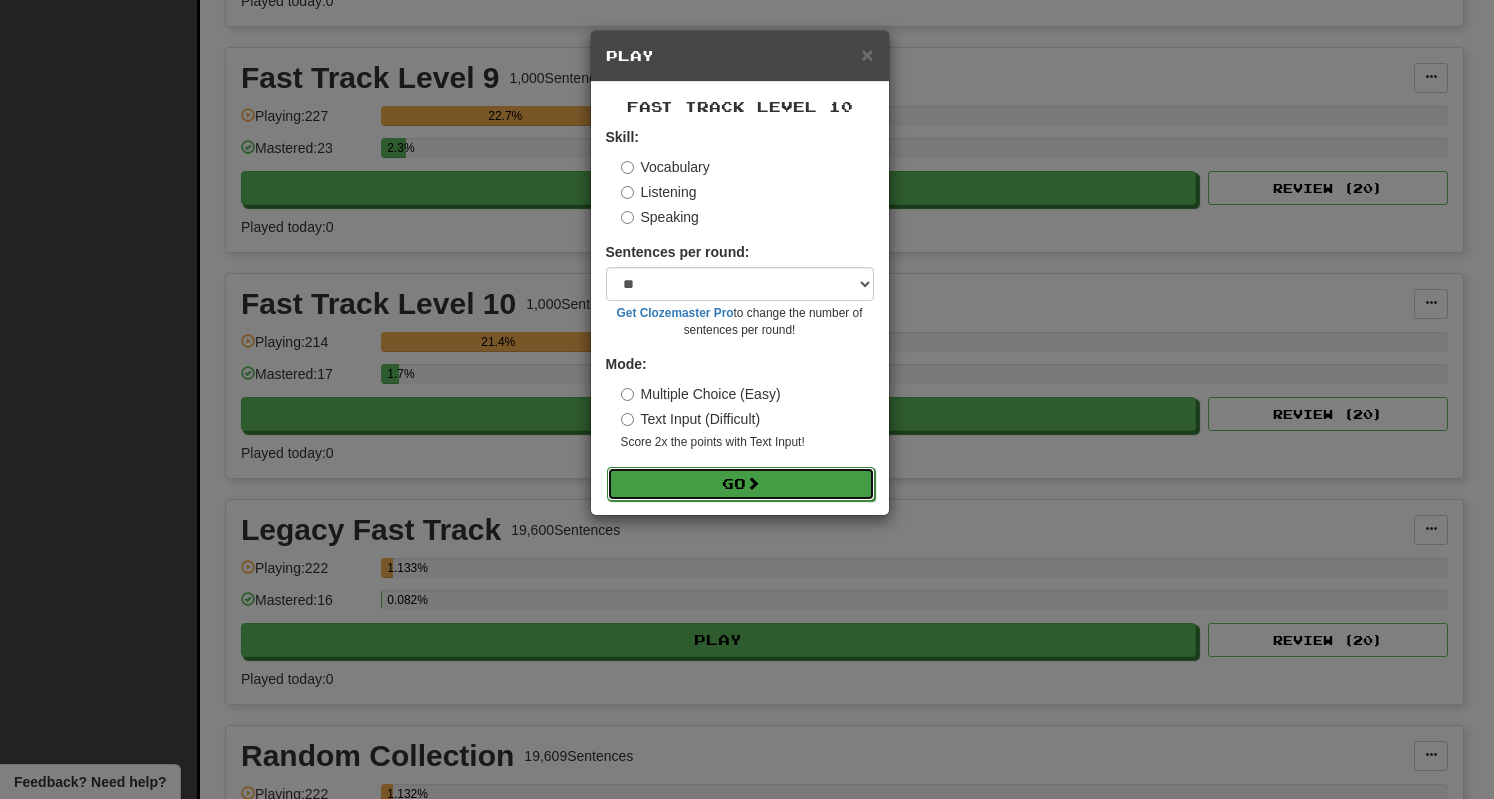 click on "Go" at bounding box center (741, 484) 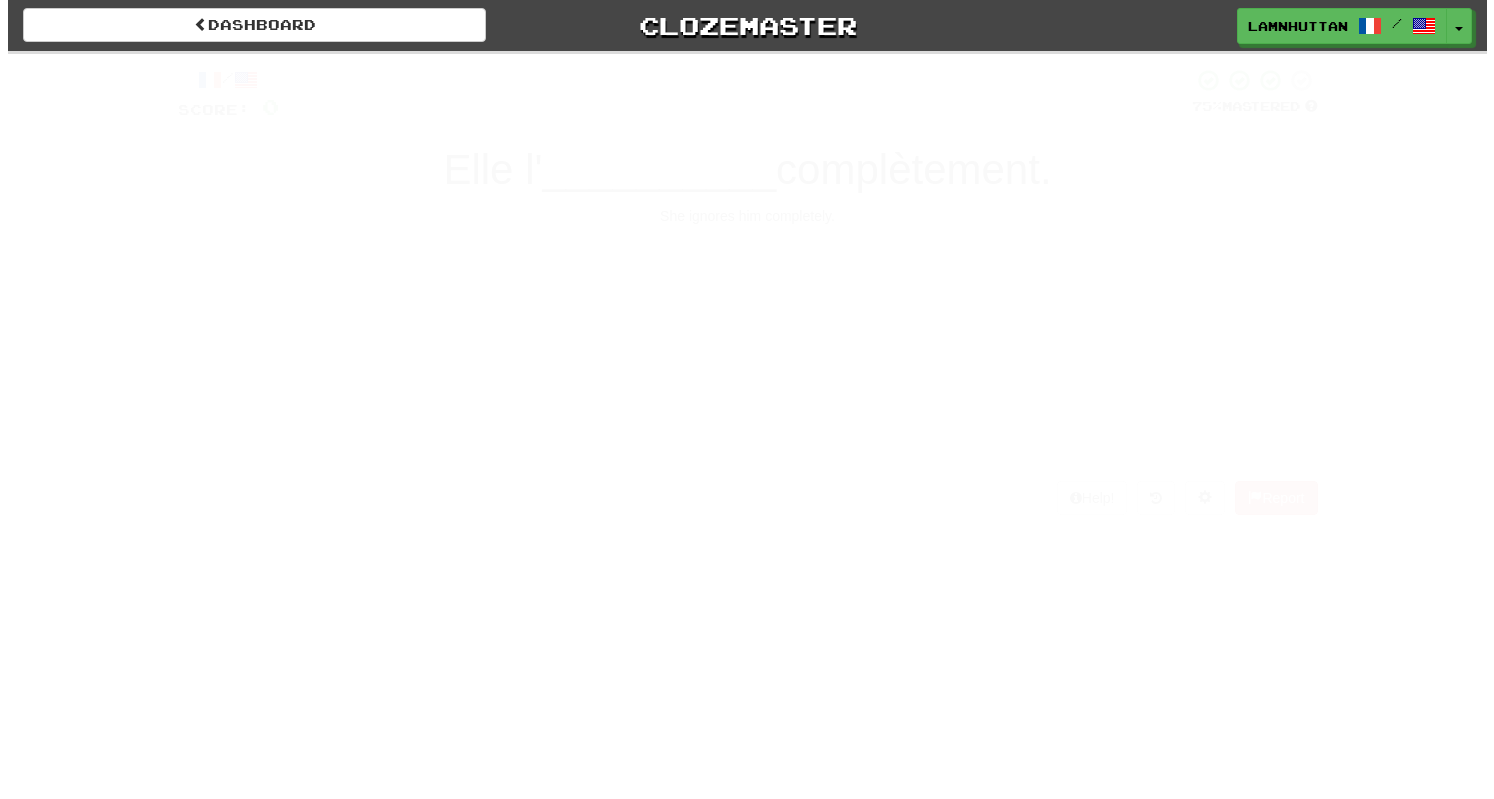 scroll, scrollTop: 0, scrollLeft: 0, axis: both 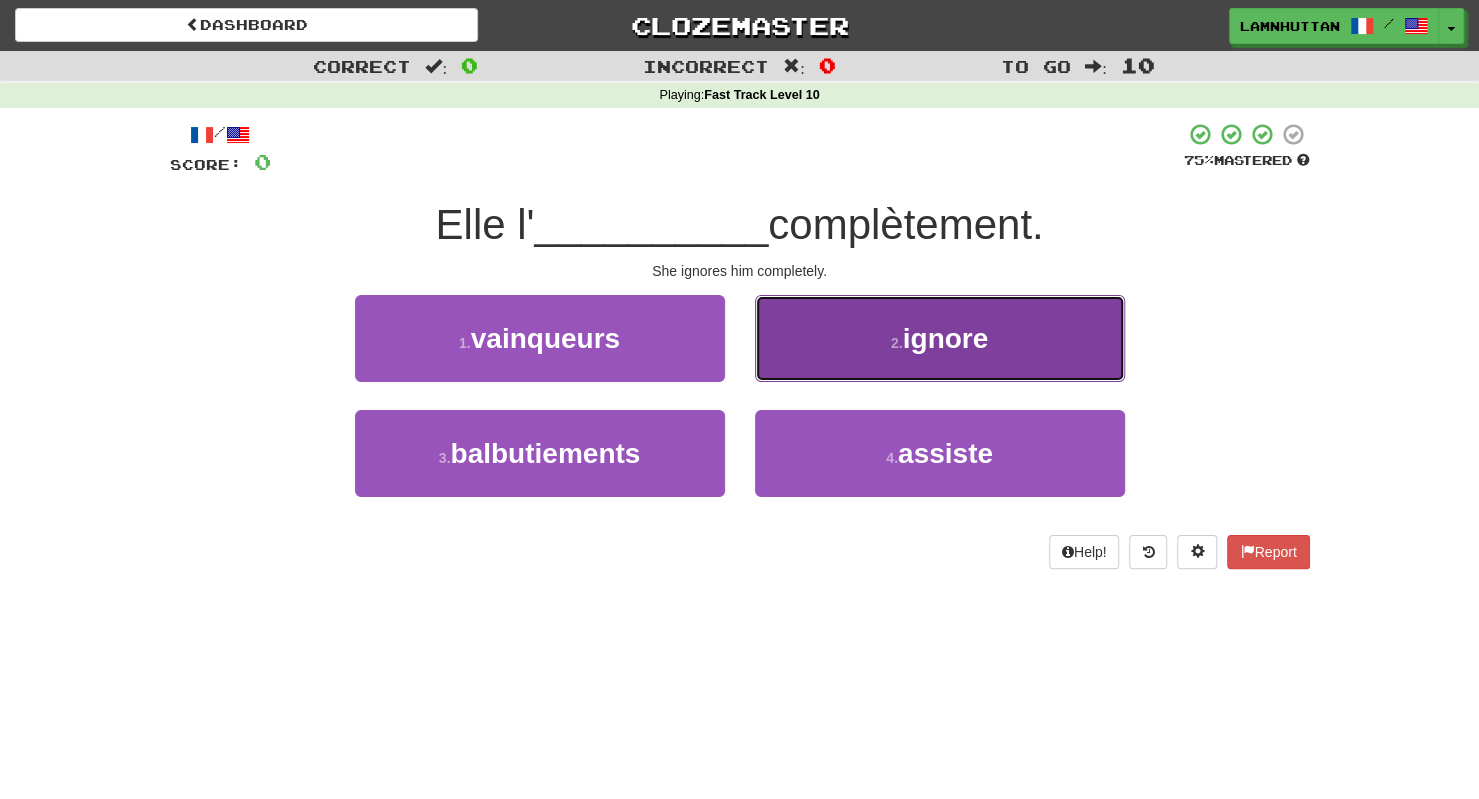 click on "2 .  ignore" at bounding box center (940, 338) 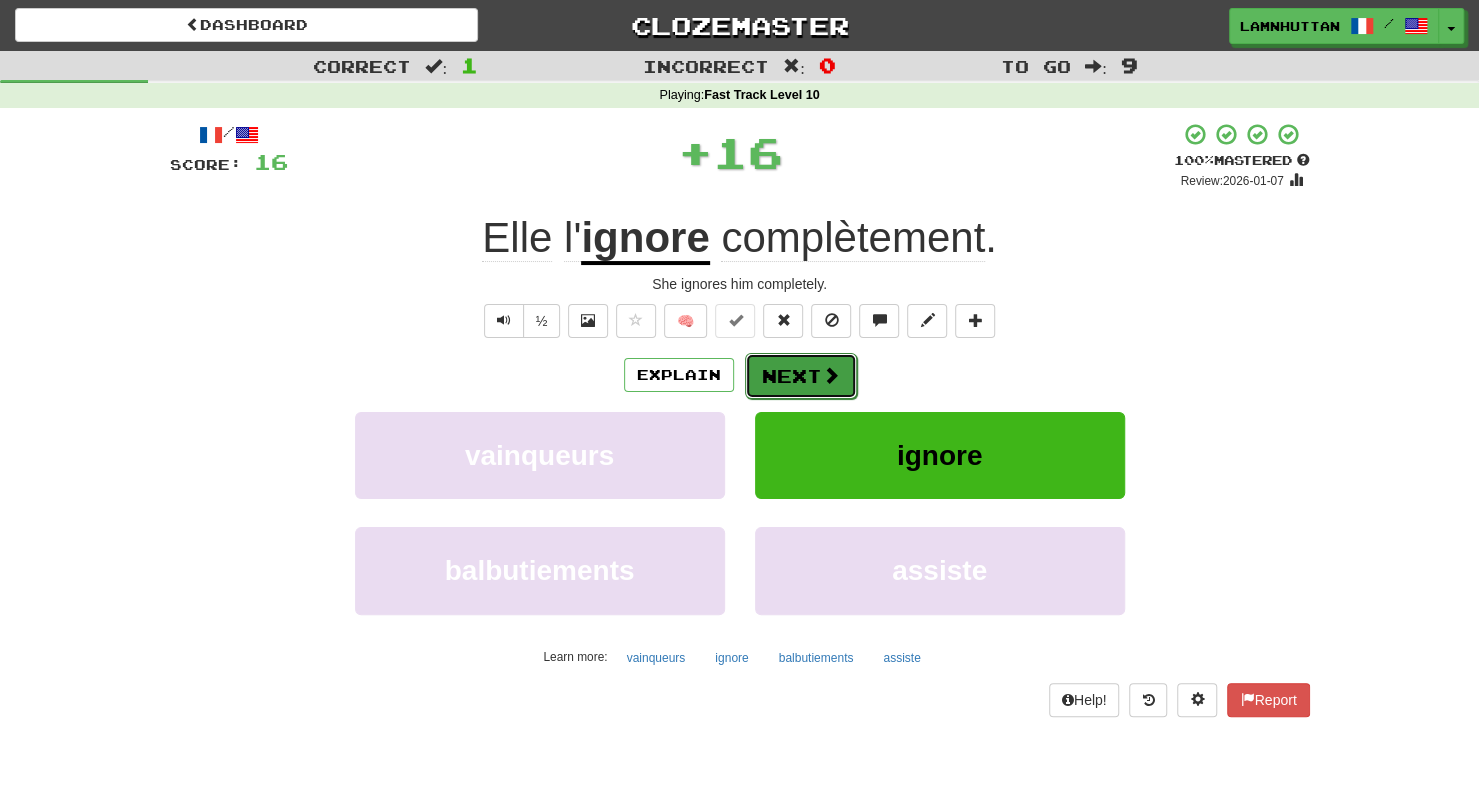 click on "Next" at bounding box center (801, 376) 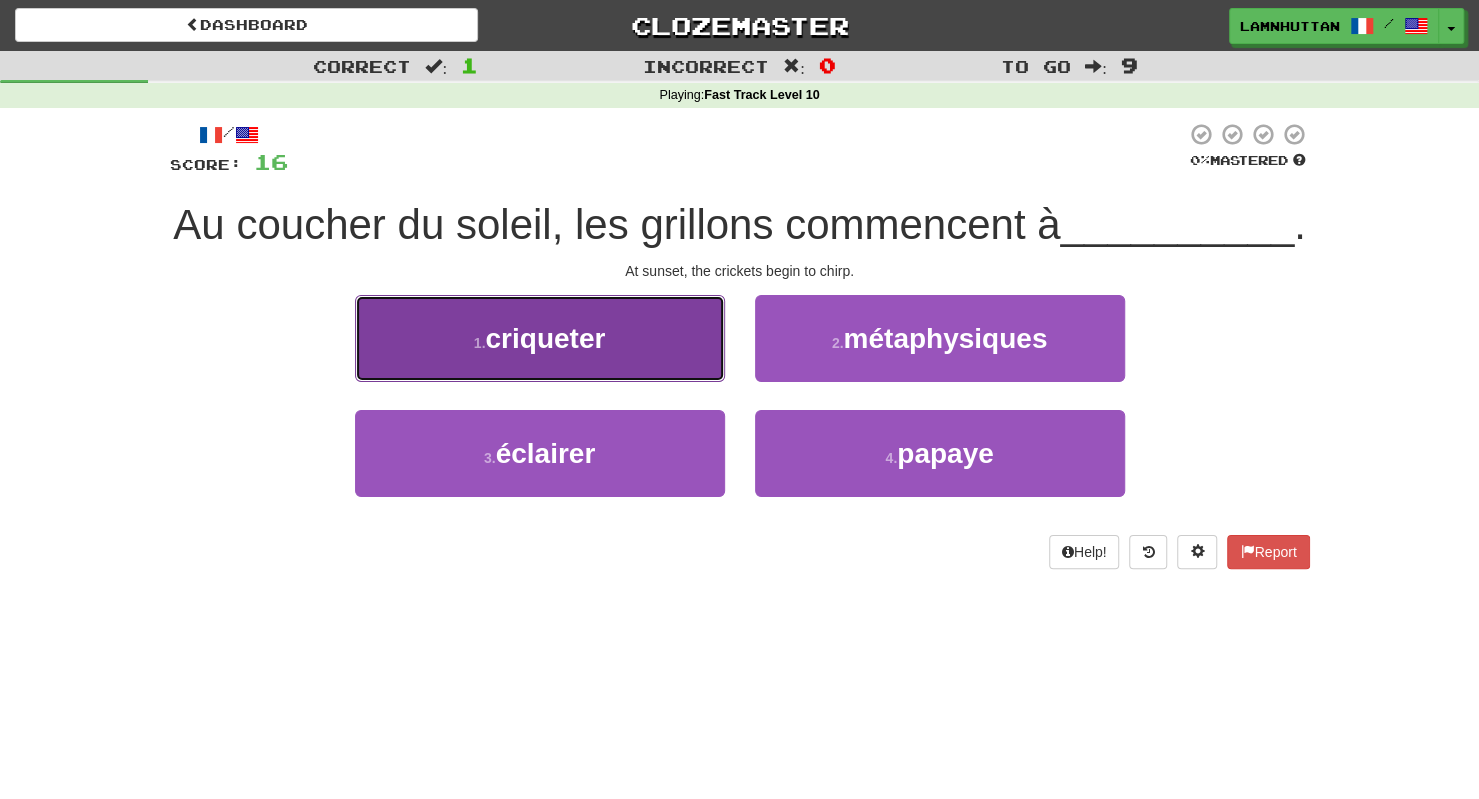 click on "1 .  criqueter" at bounding box center (540, 338) 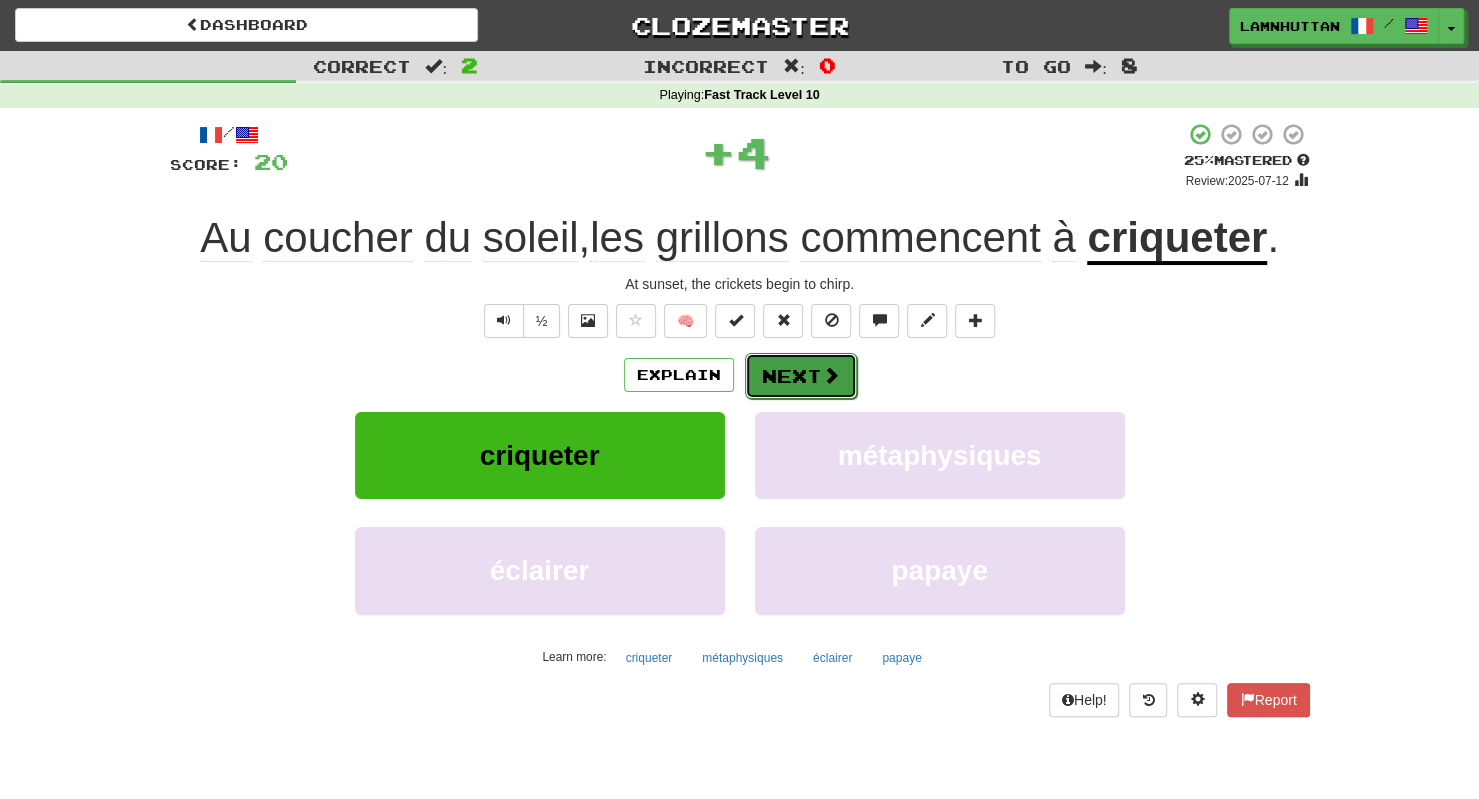 click on "Next" at bounding box center (801, 376) 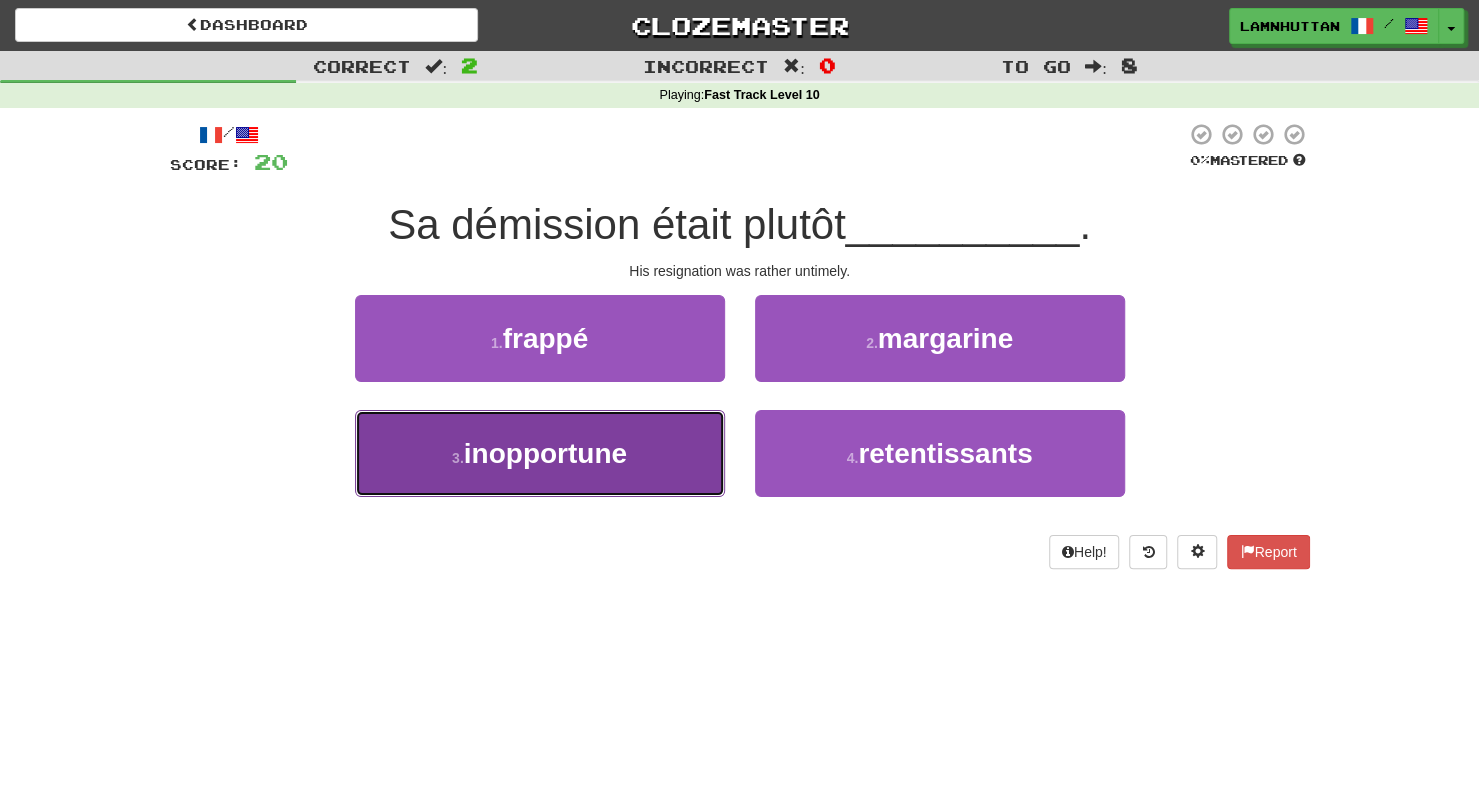 click on "3 .  inopportune" at bounding box center [540, 453] 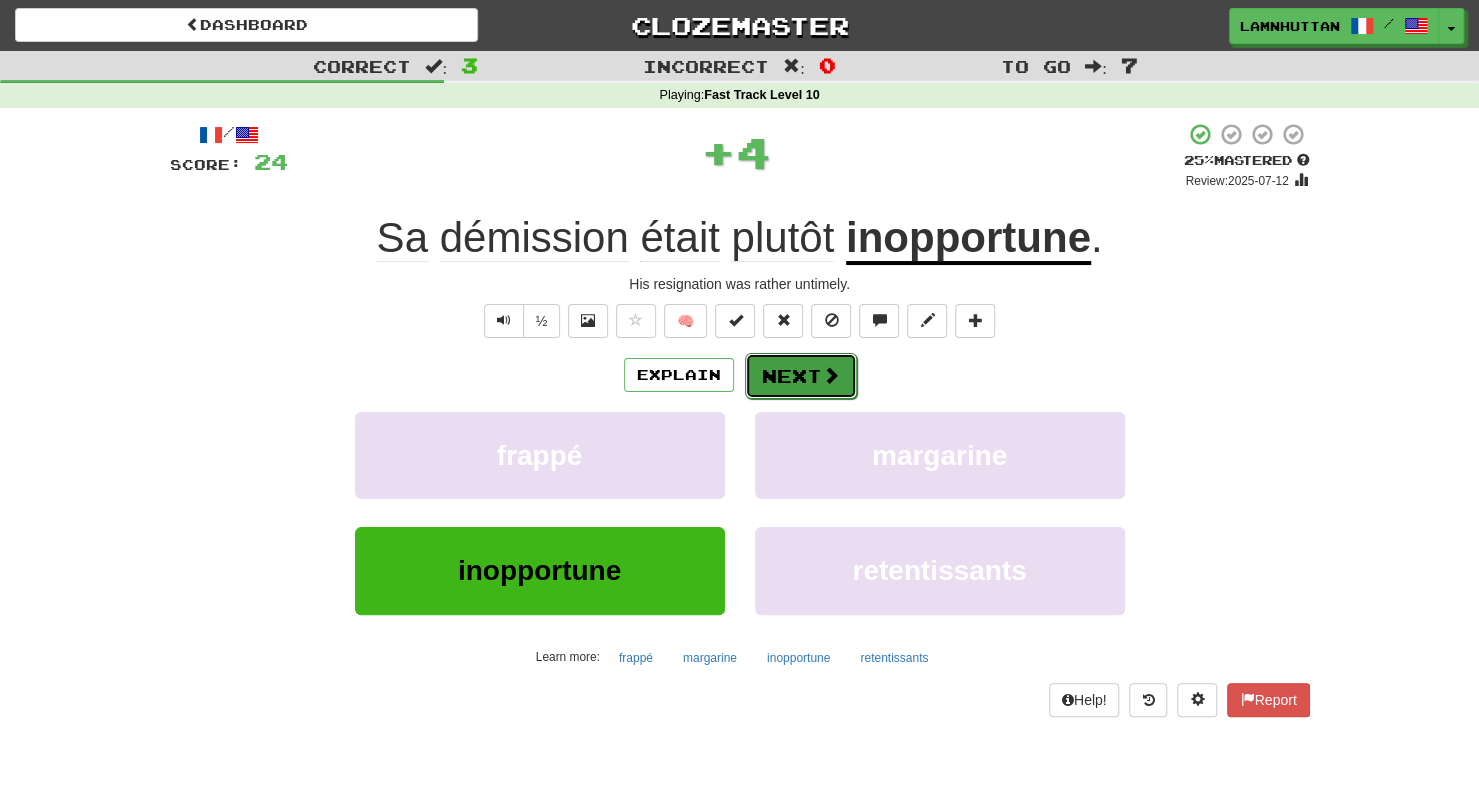 click on "Next" at bounding box center (801, 376) 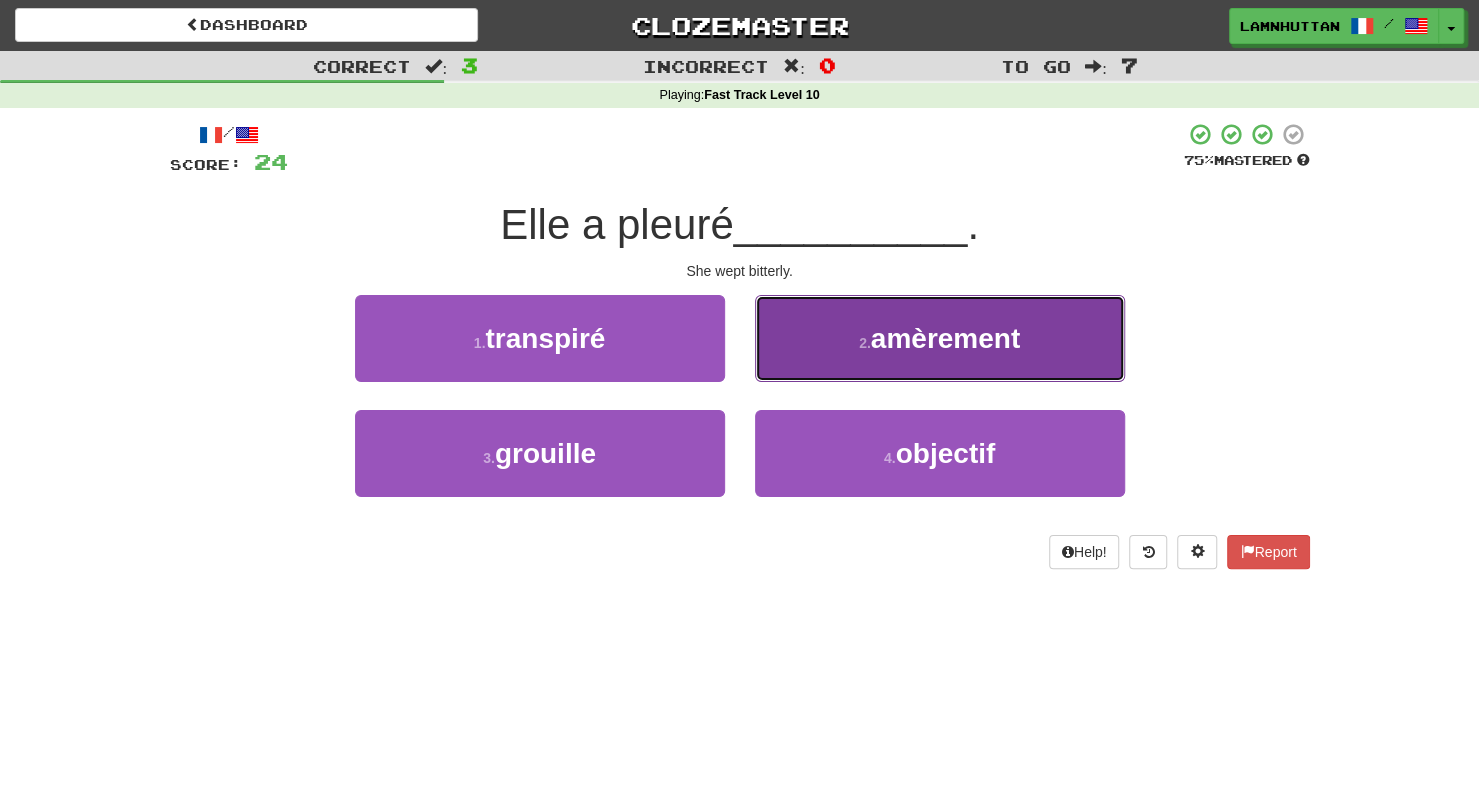 click on "amèrement" at bounding box center [945, 338] 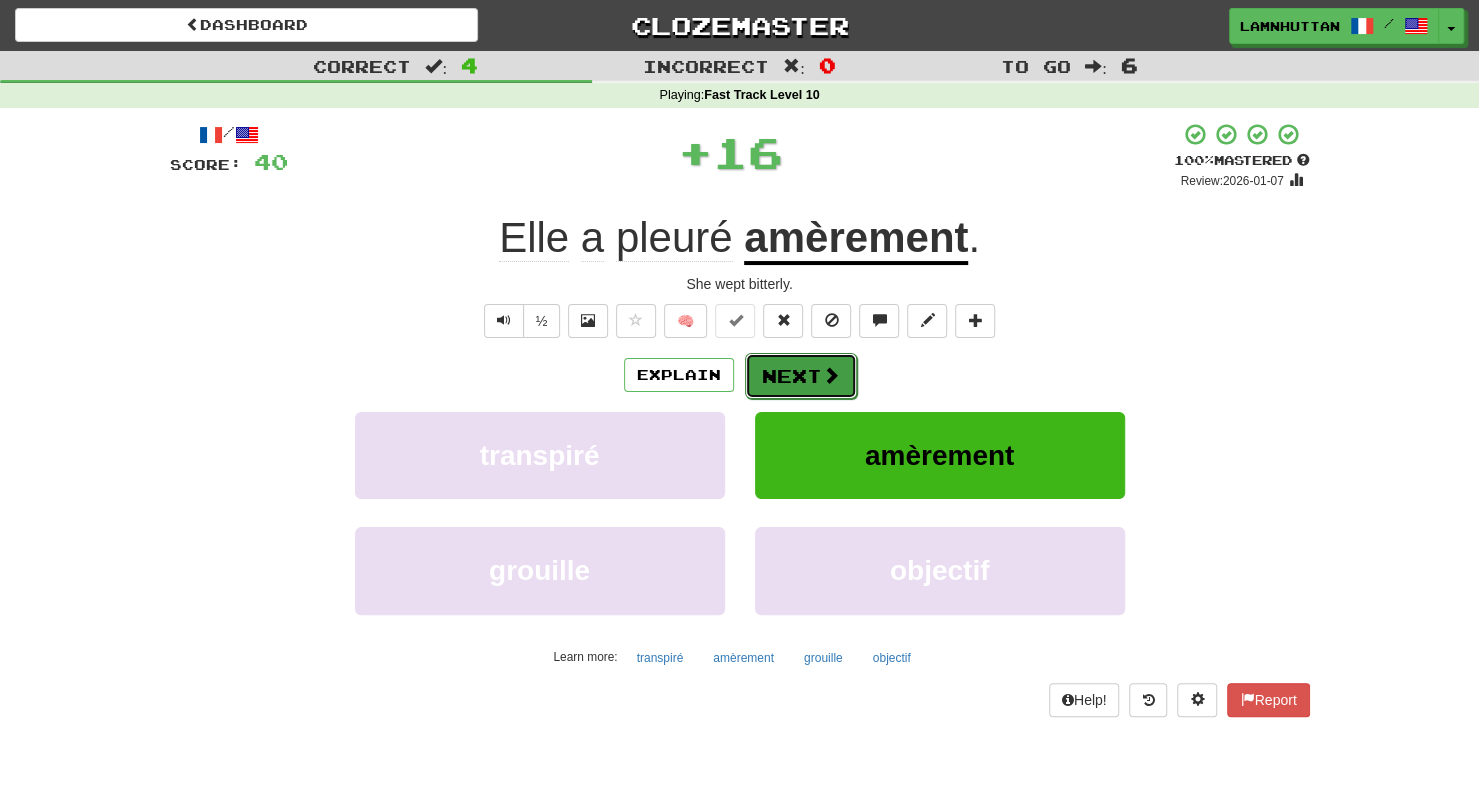 click on "Next" at bounding box center [801, 376] 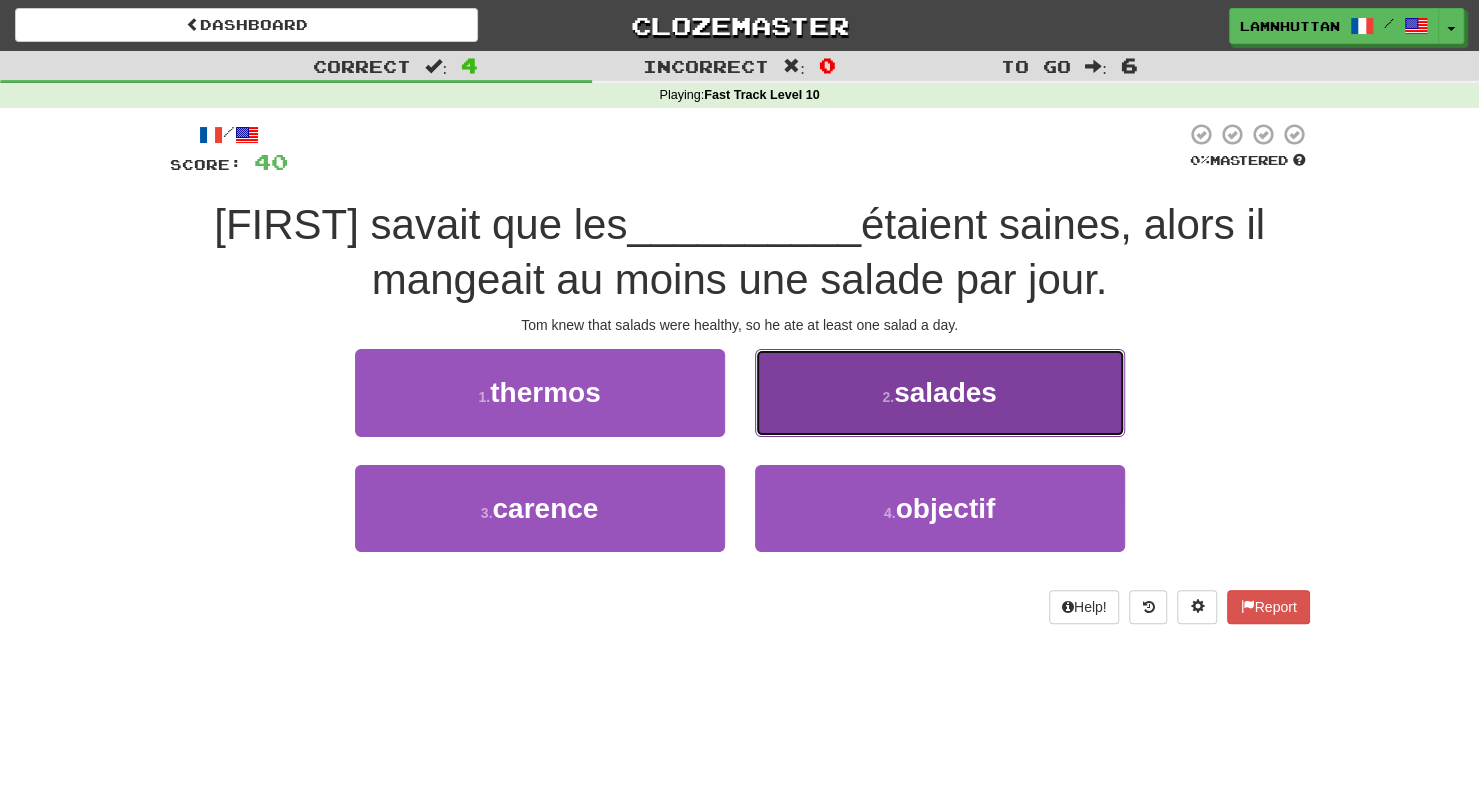 click on "2 .  salades" at bounding box center (940, 392) 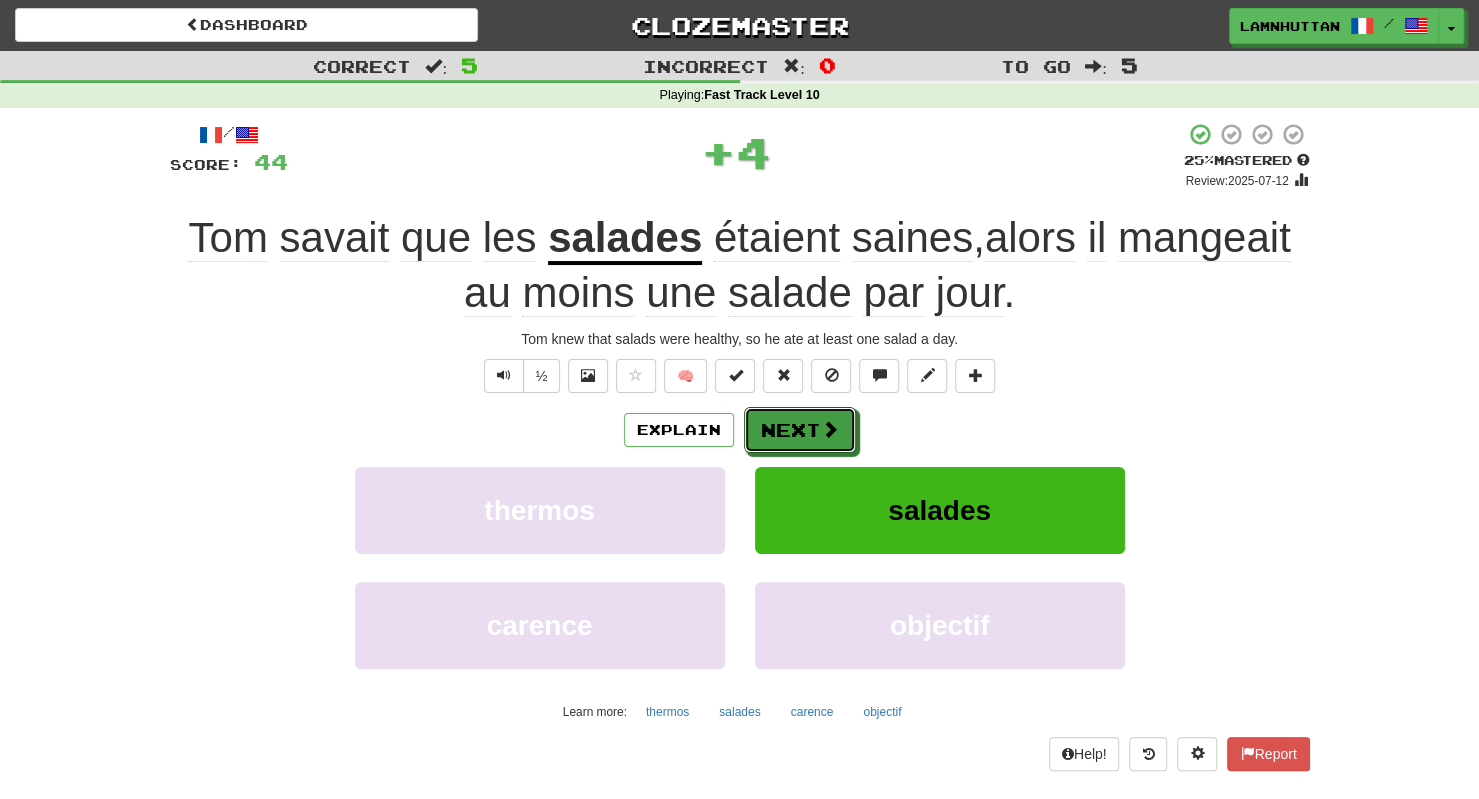 click on "Next" at bounding box center (800, 430) 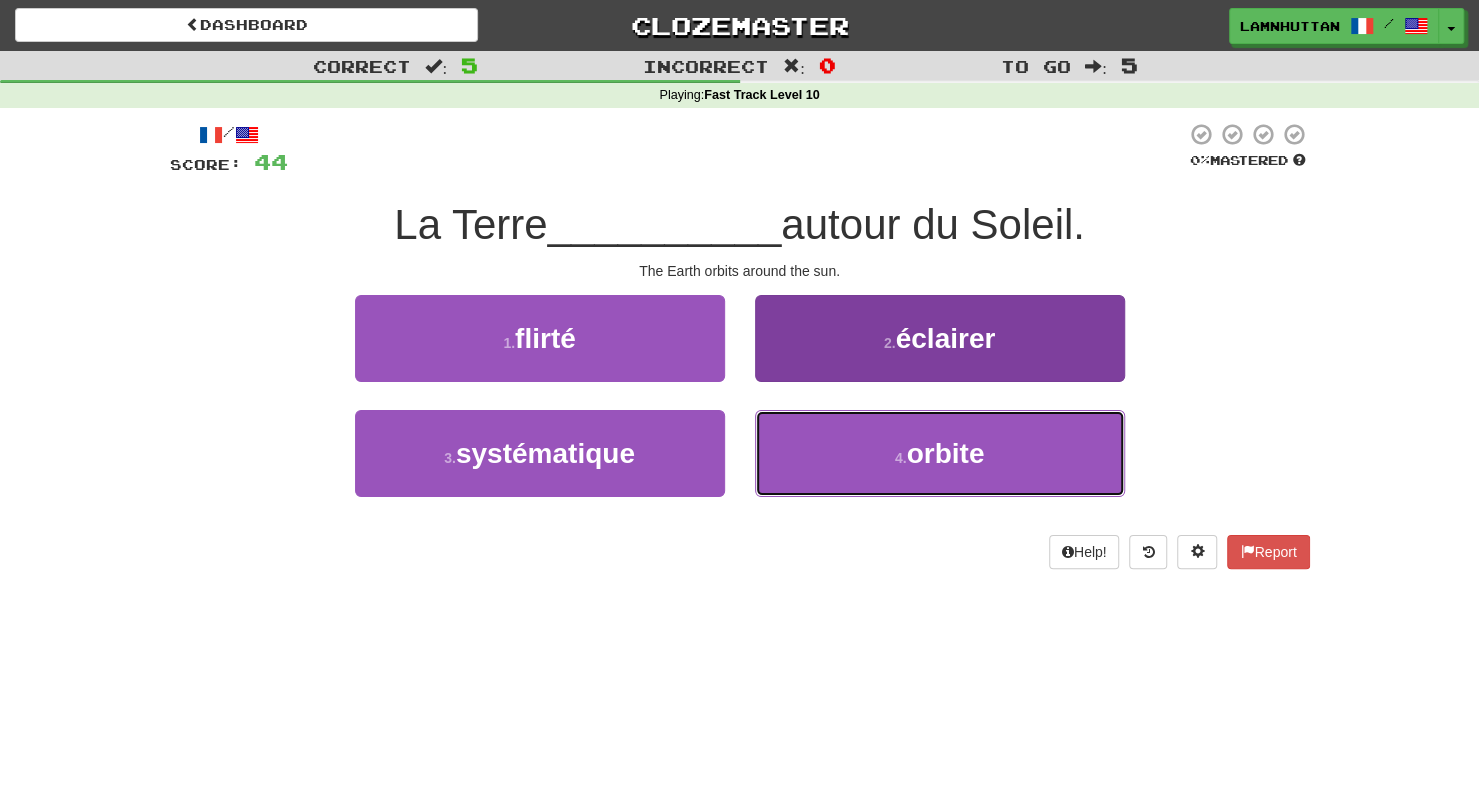 drag, startPoint x: 905, startPoint y: 455, endPoint x: 824, endPoint y: 434, distance: 83.677956 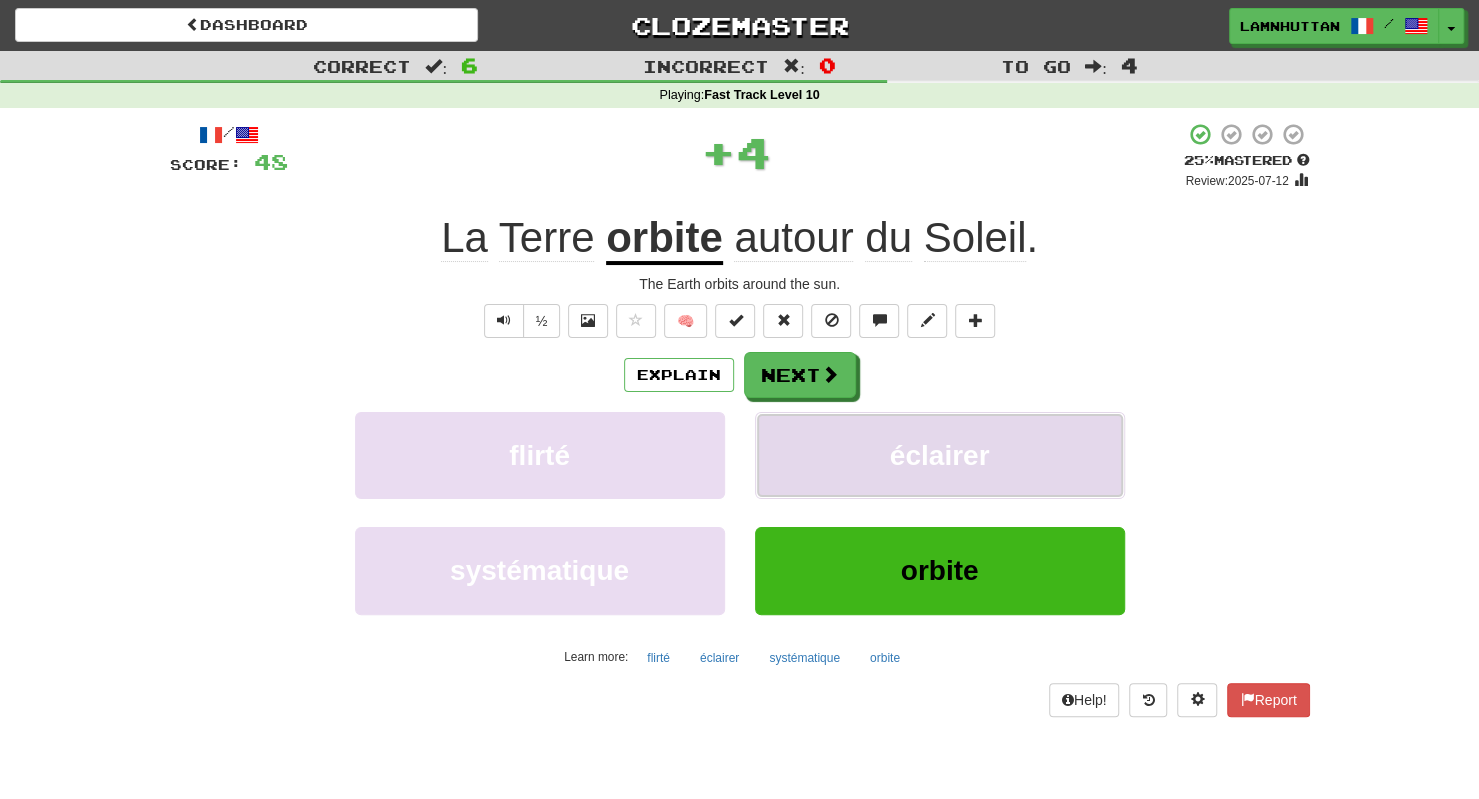 click on "éclairer" at bounding box center (940, 455) 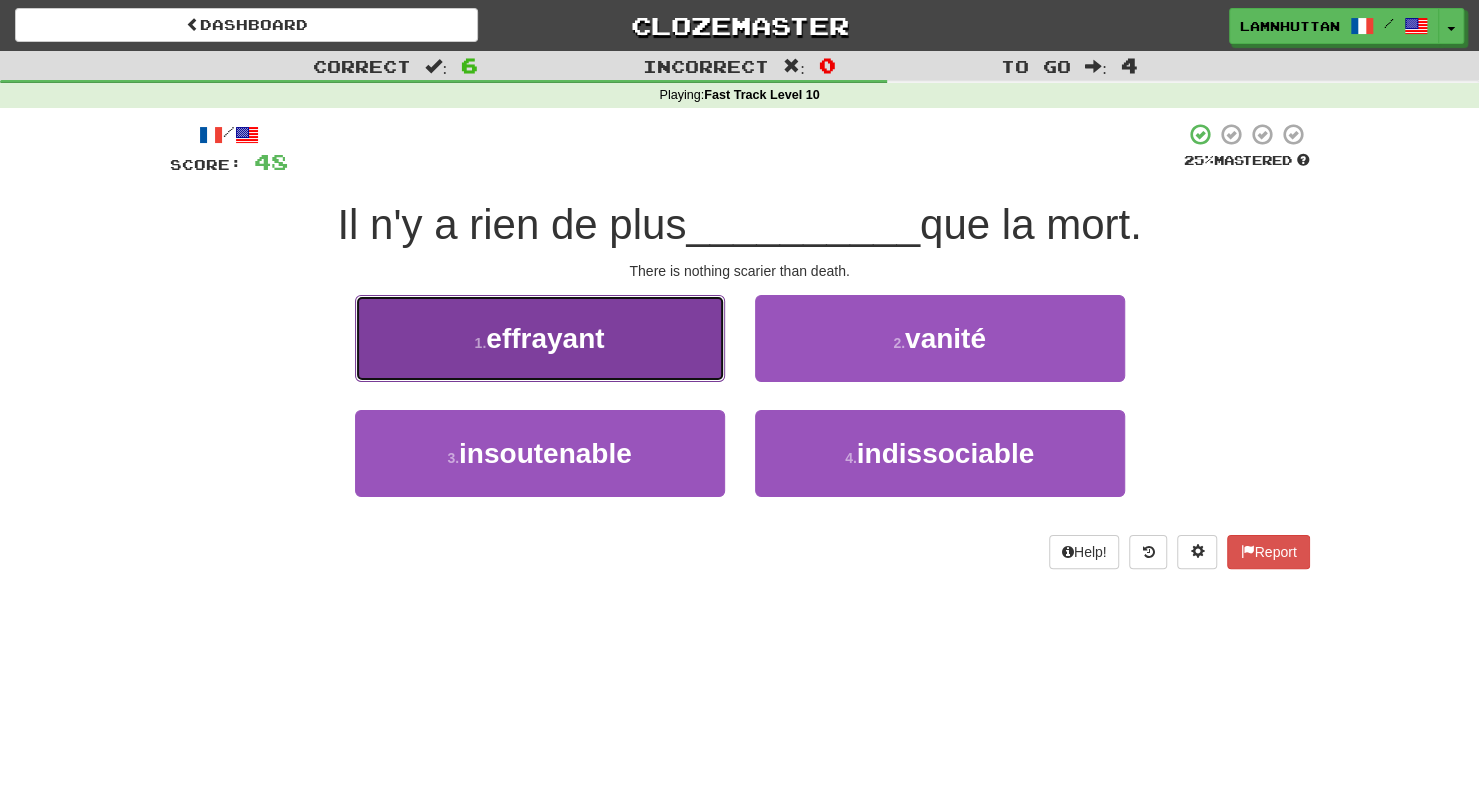 click on "1 .  effrayant" at bounding box center (540, 338) 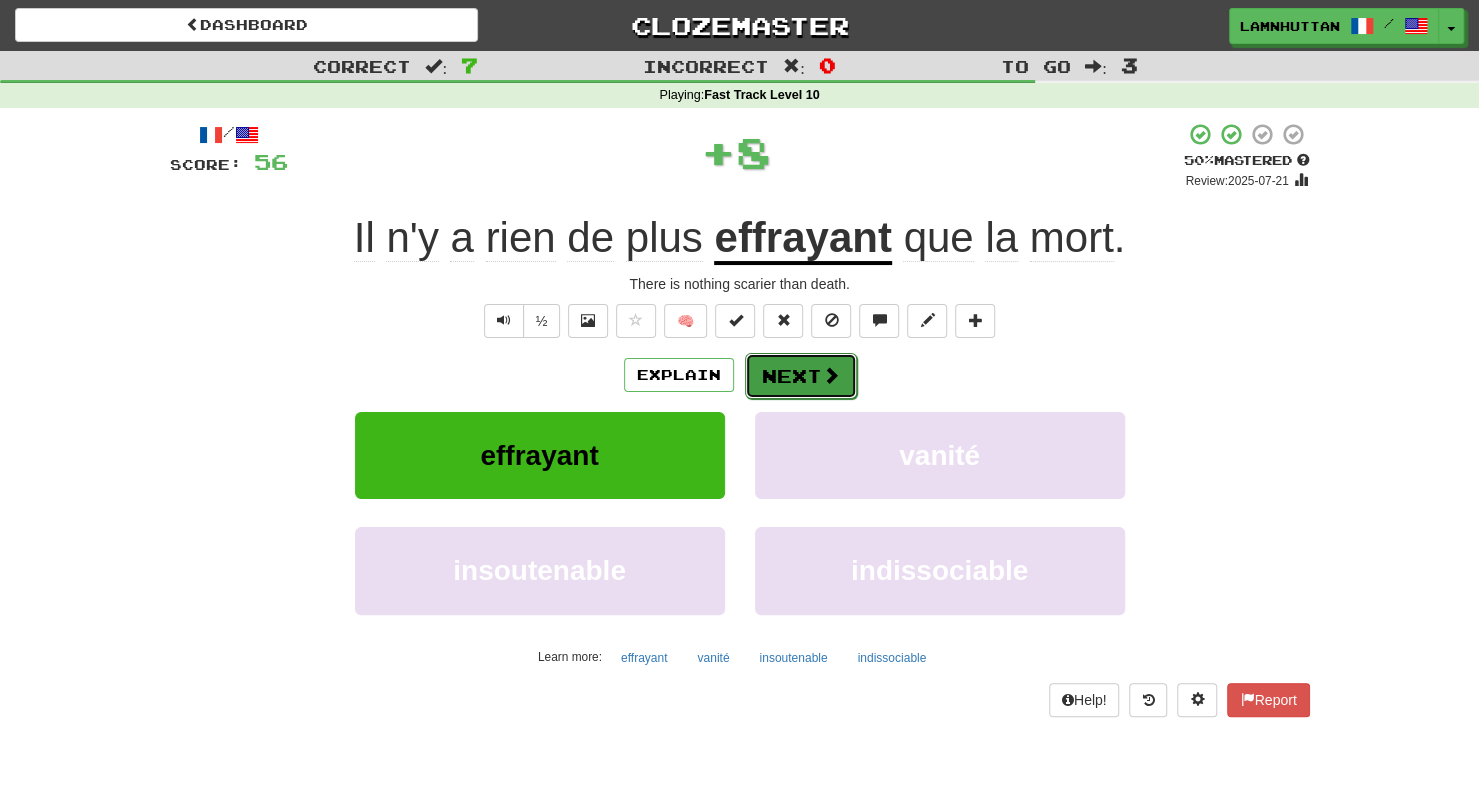 click on "Next" at bounding box center [801, 376] 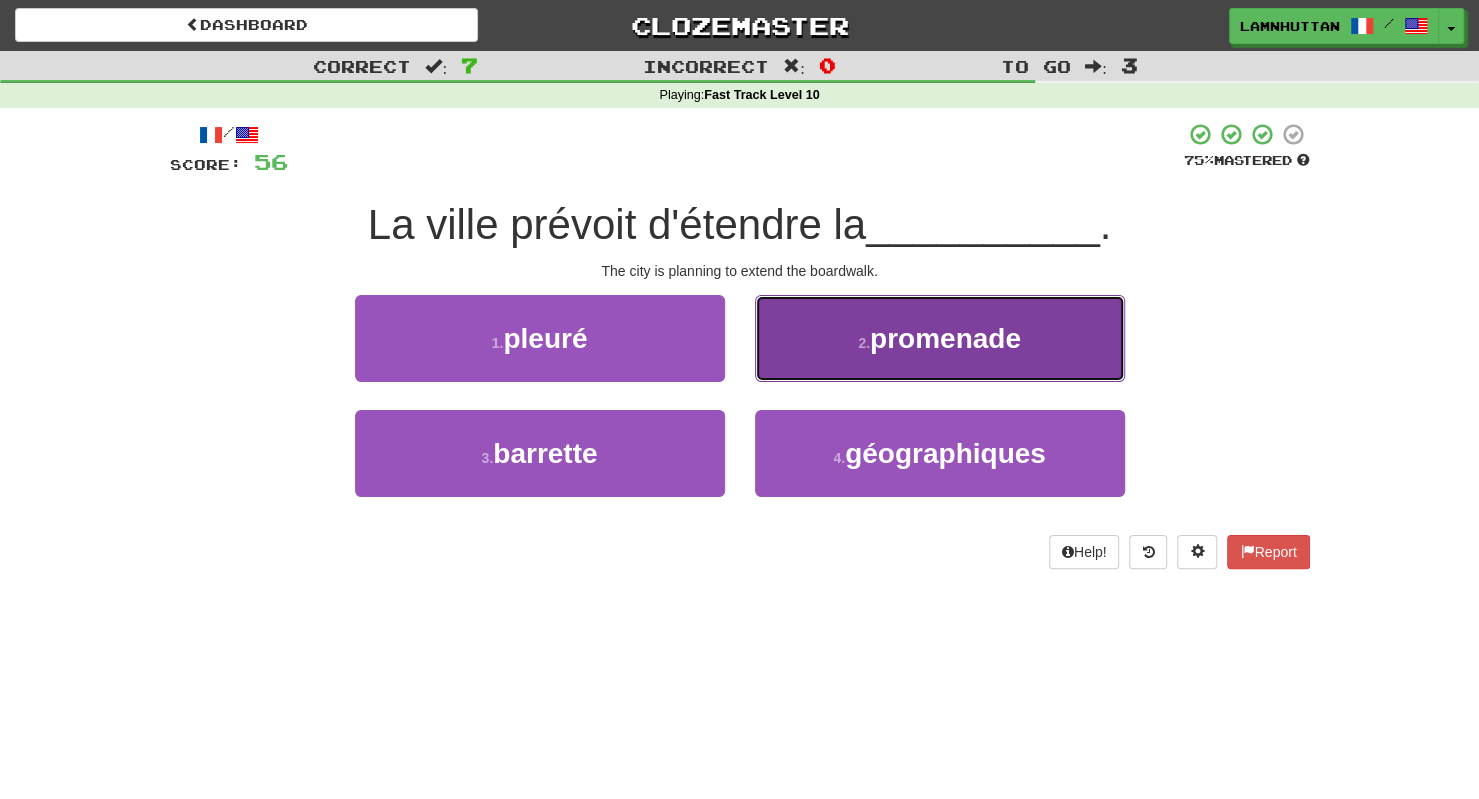 click on "promenade" at bounding box center (945, 338) 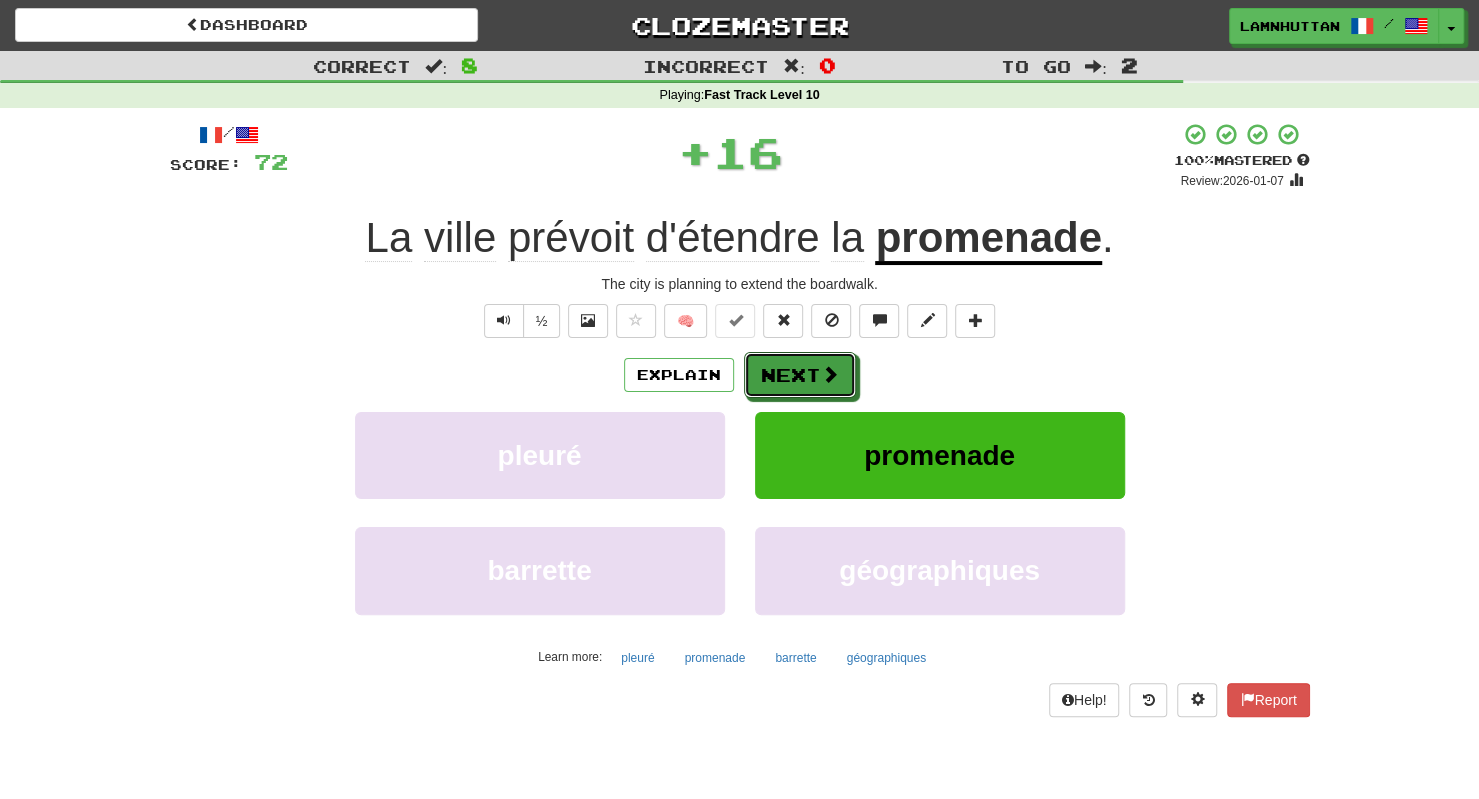 click on "Next" at bounding box center (800, 375) 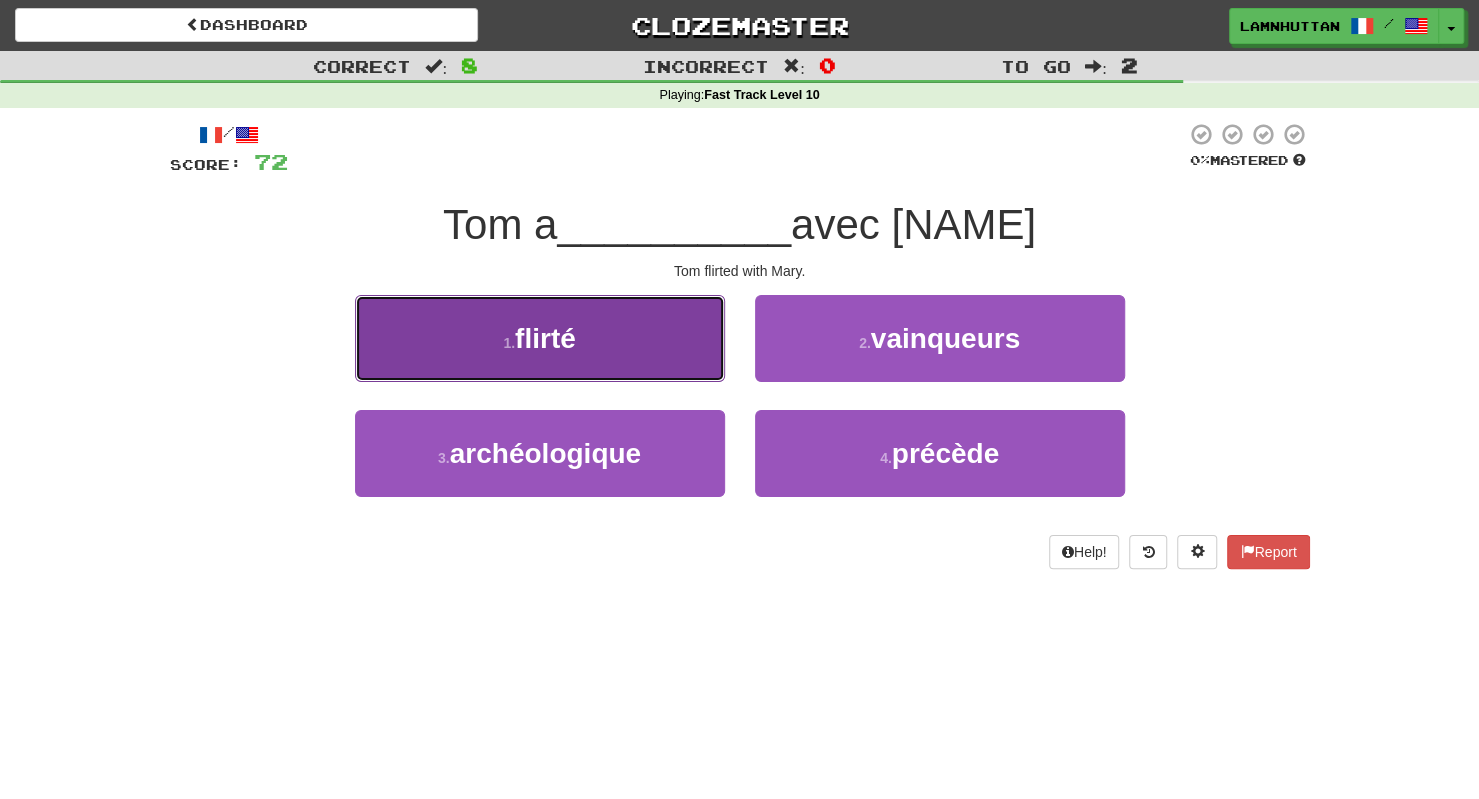 click on "1 .  flirté" at bounding box center [540, 338] 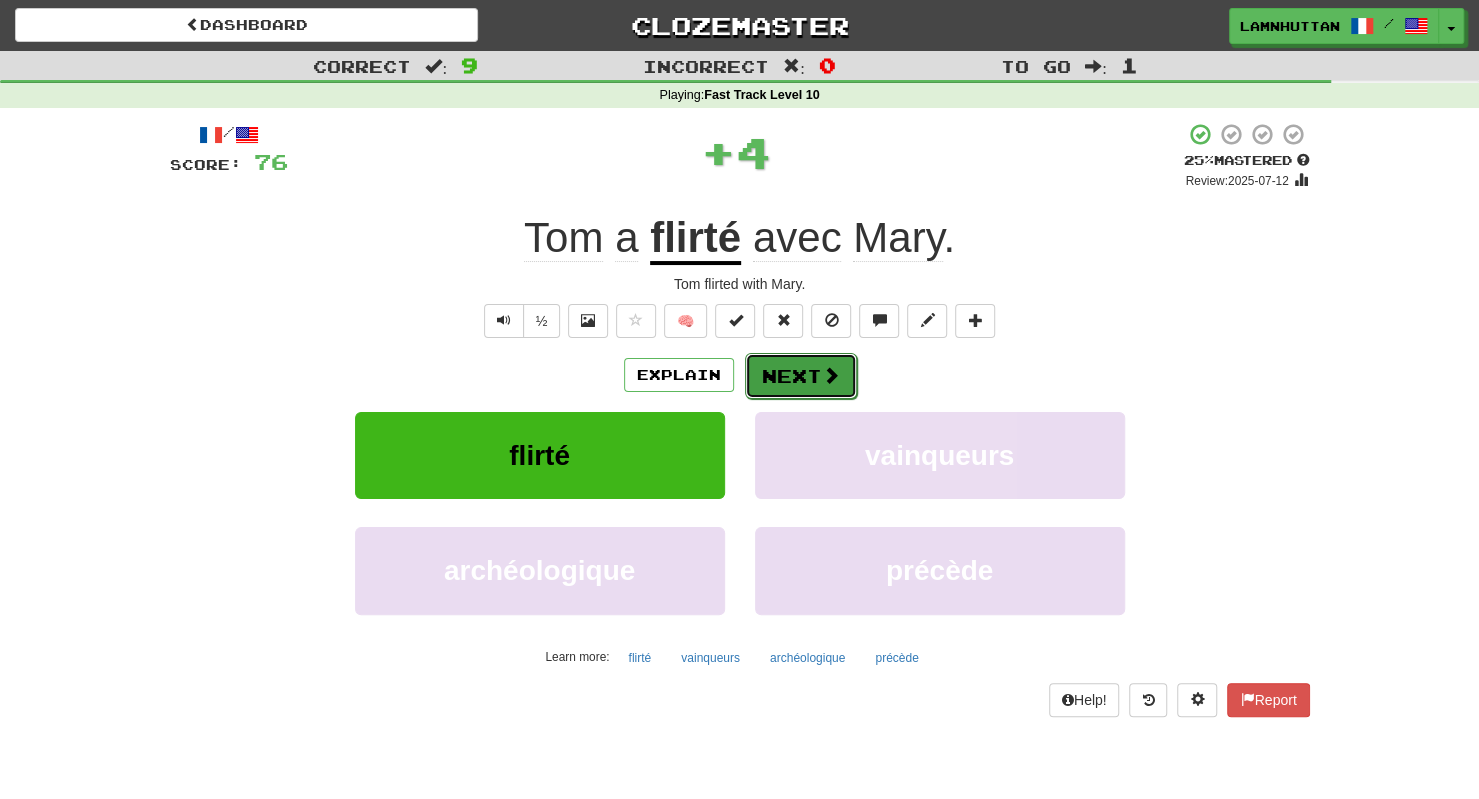 click on "Next" at bounding box center [801, 376] 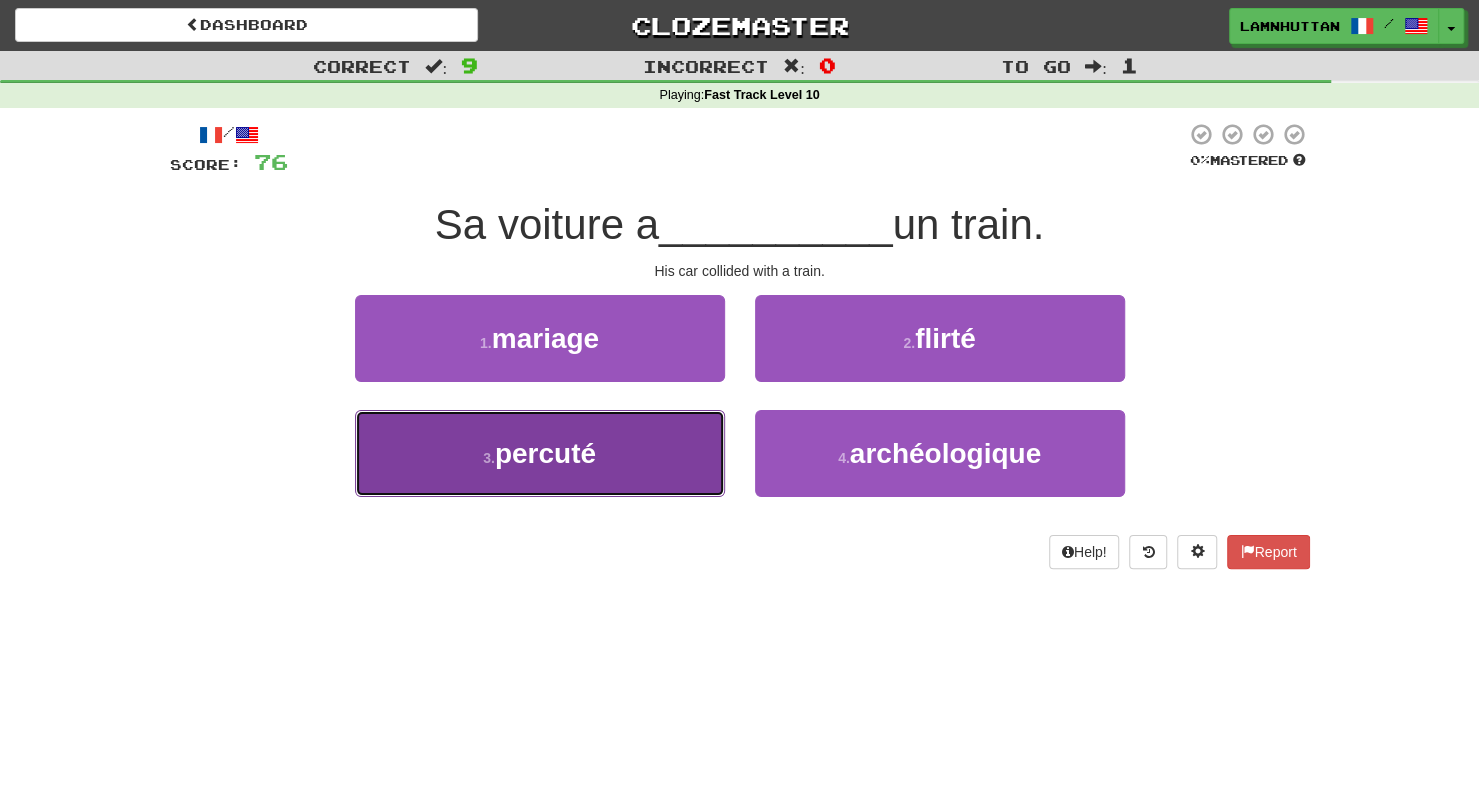 click on "3 .  percuté" at bounding box center (540, 453) 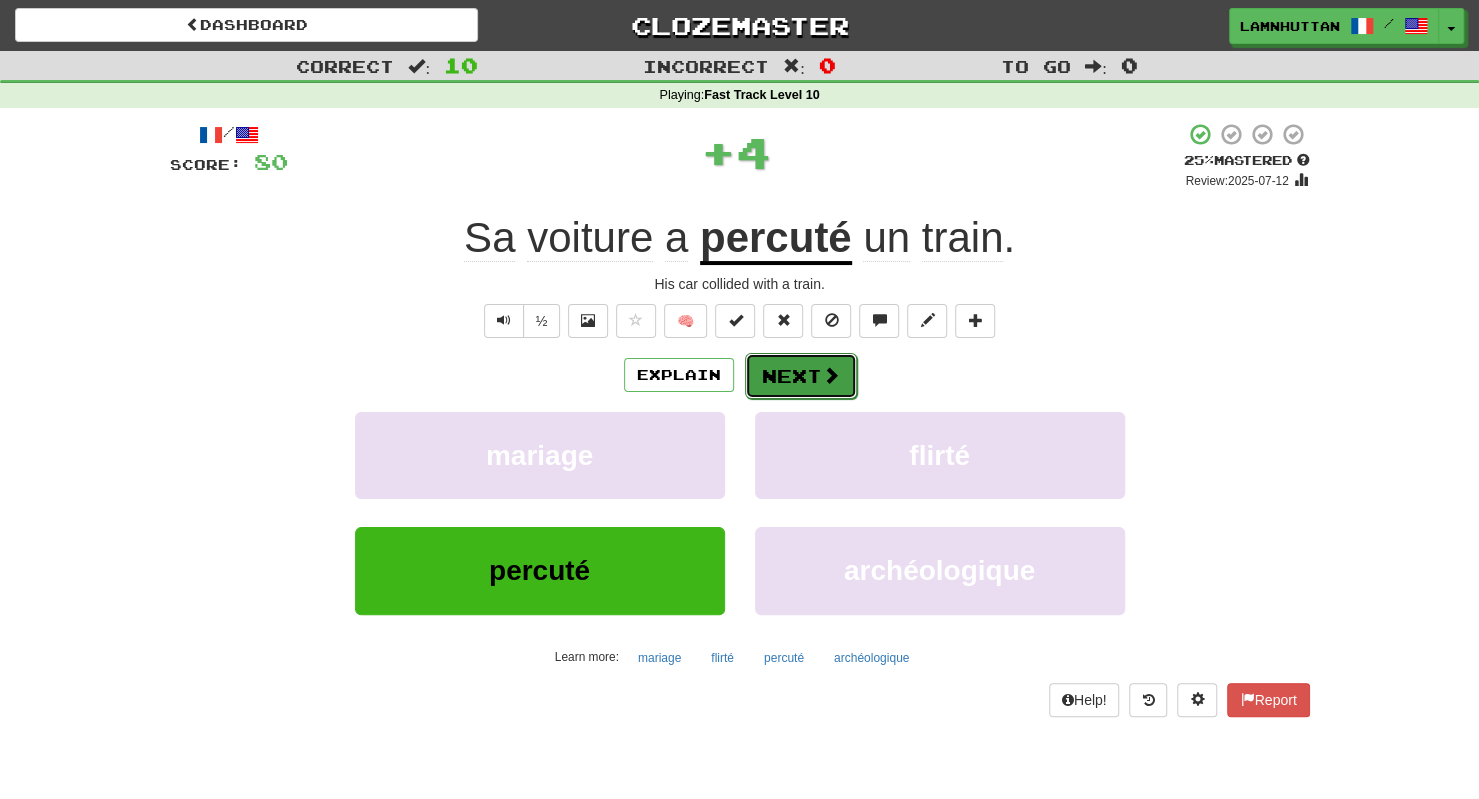 click on "Next" at bounding box center [801, 376] 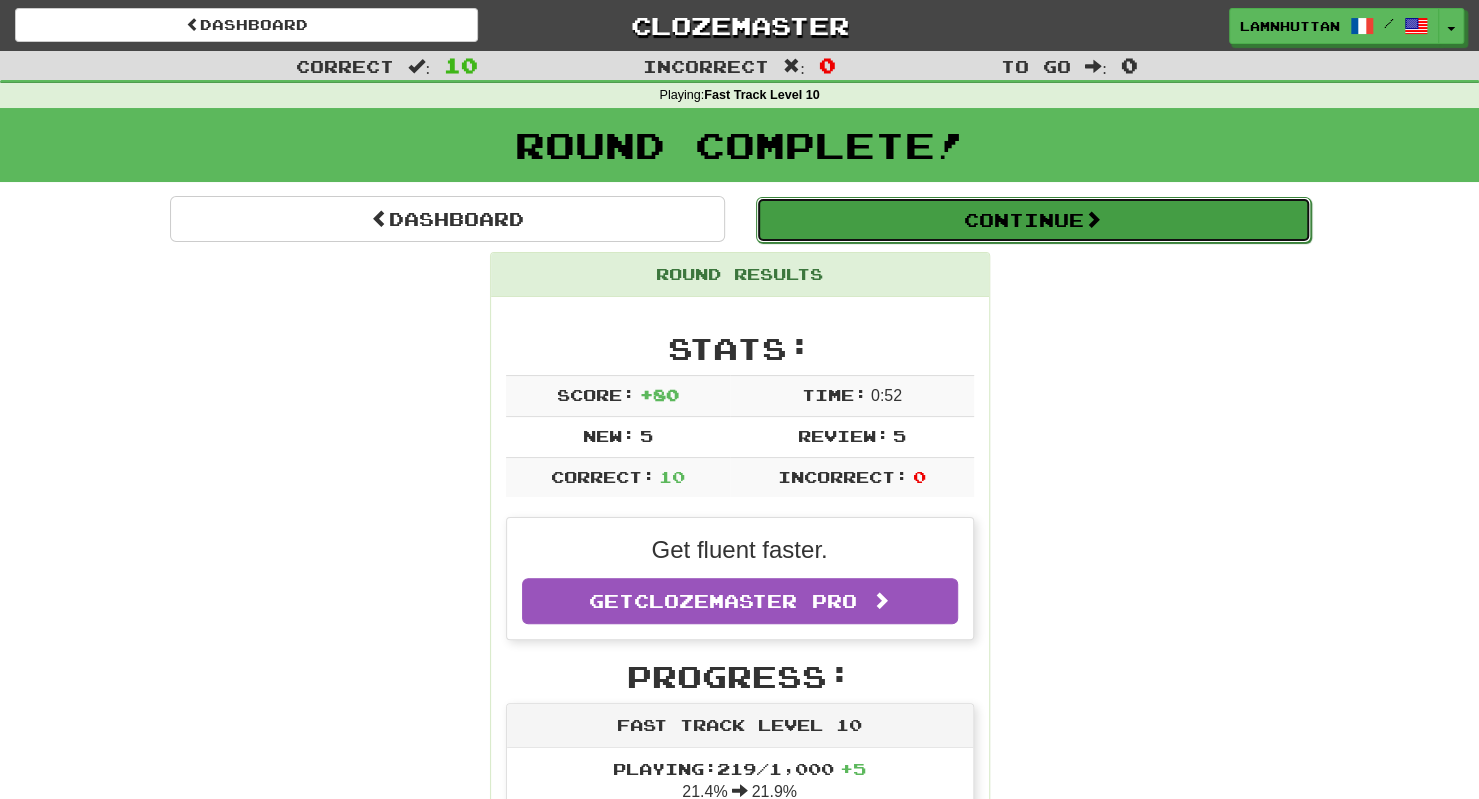 click on "Continue" at bounding box center (1033, 220) 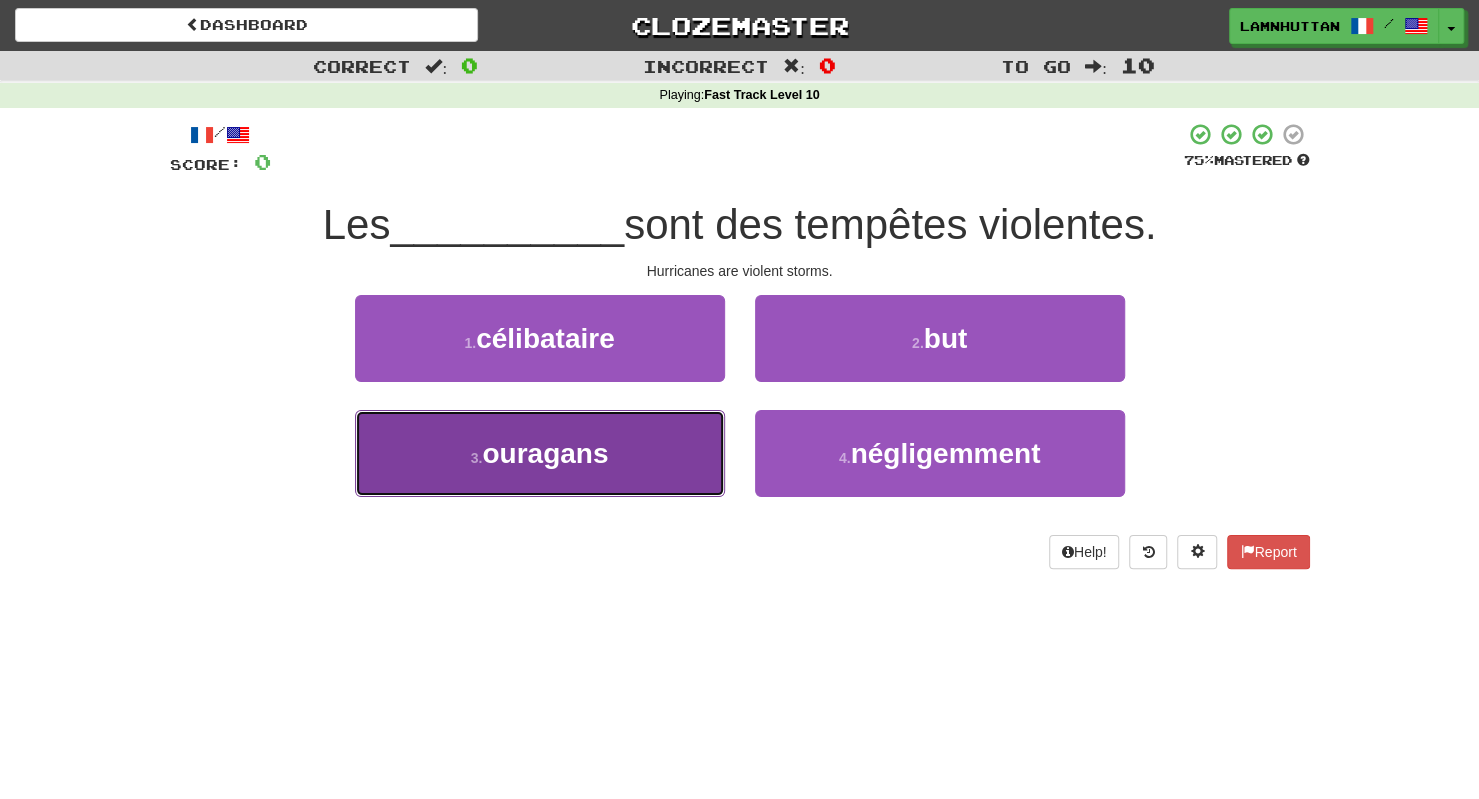 click on "3 .  ouragans" at bounding box center [540, 453] 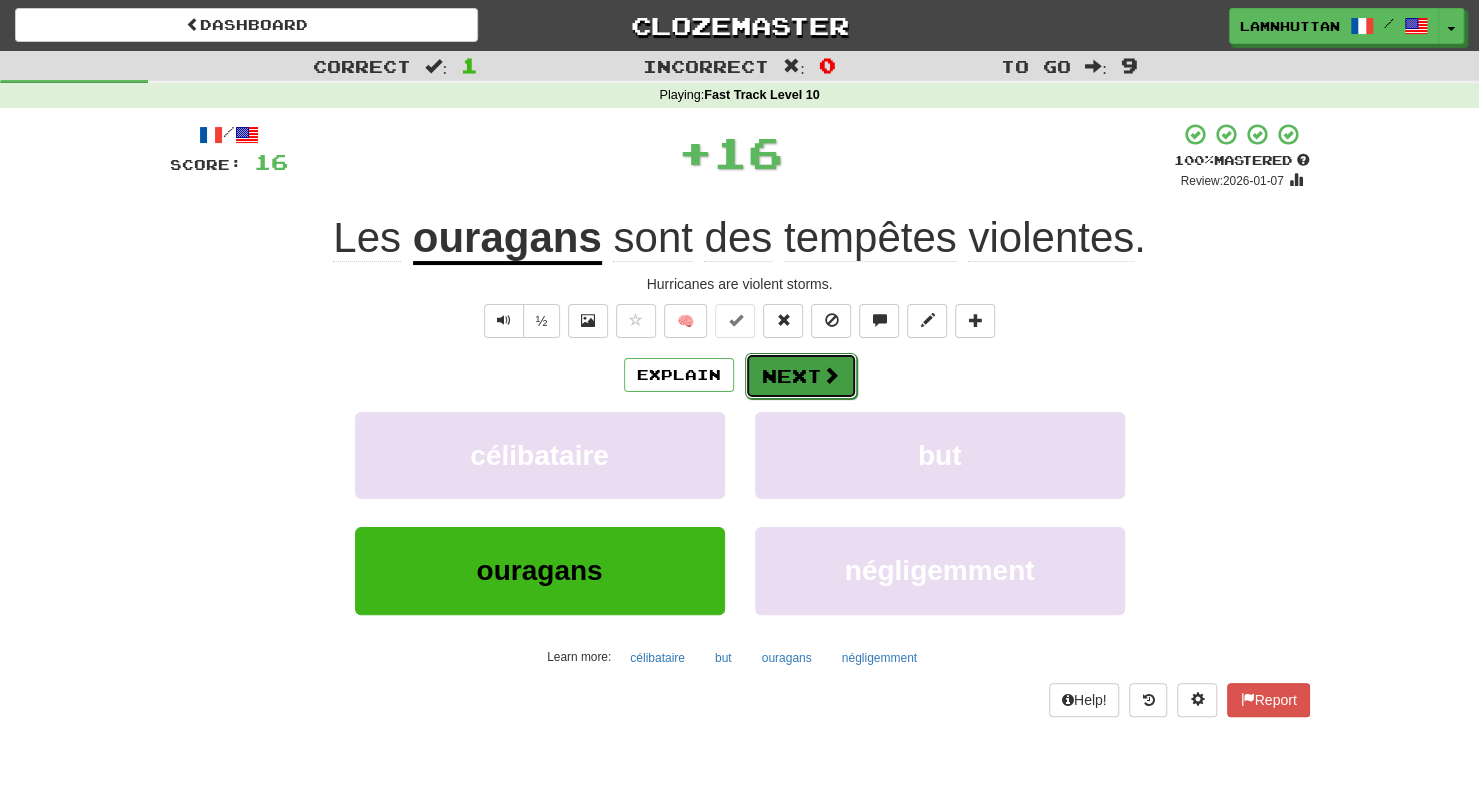 click on "Next" at bounding box center (801, 376) 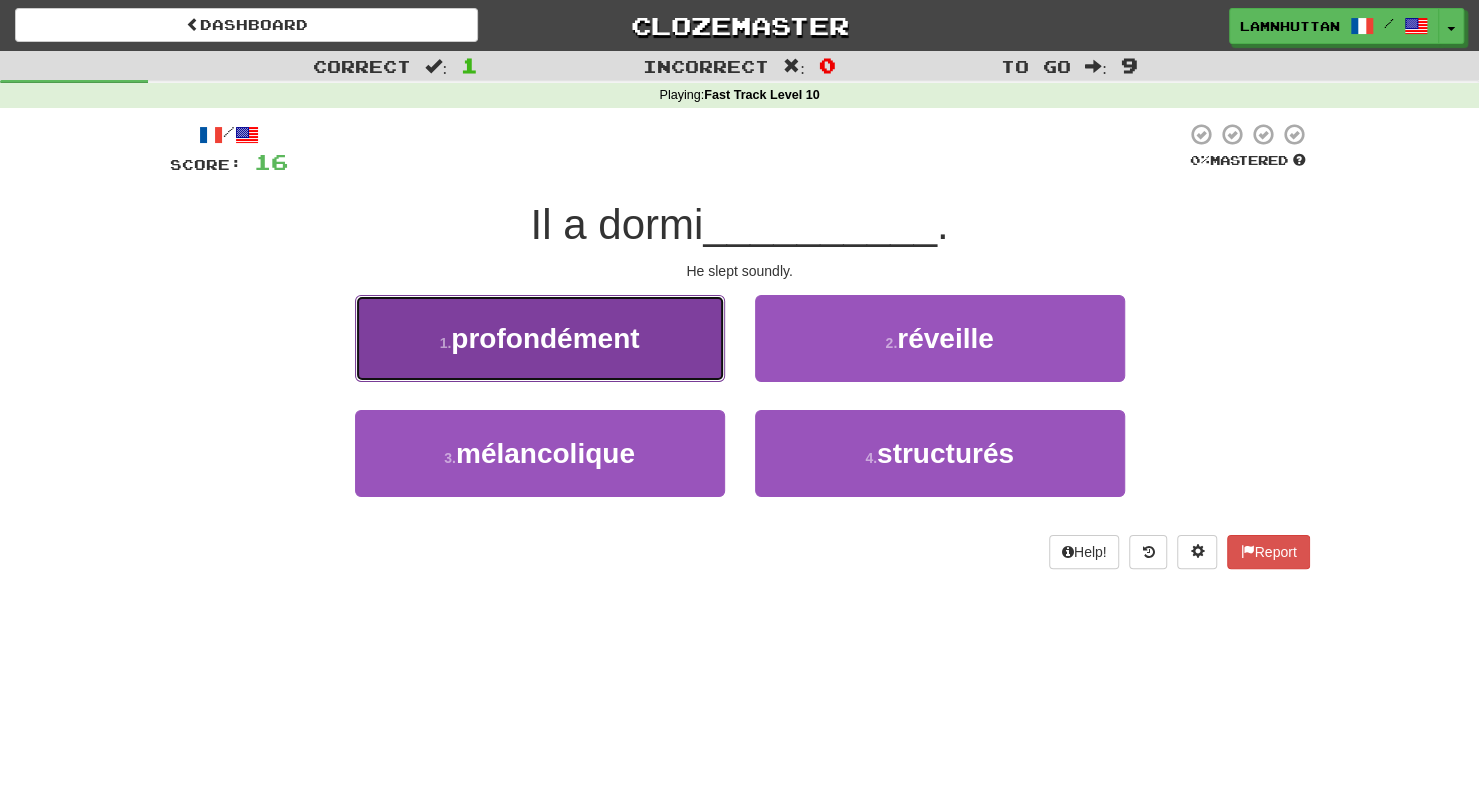 click on "1 .  profondément" at bounding box center [540, 338] 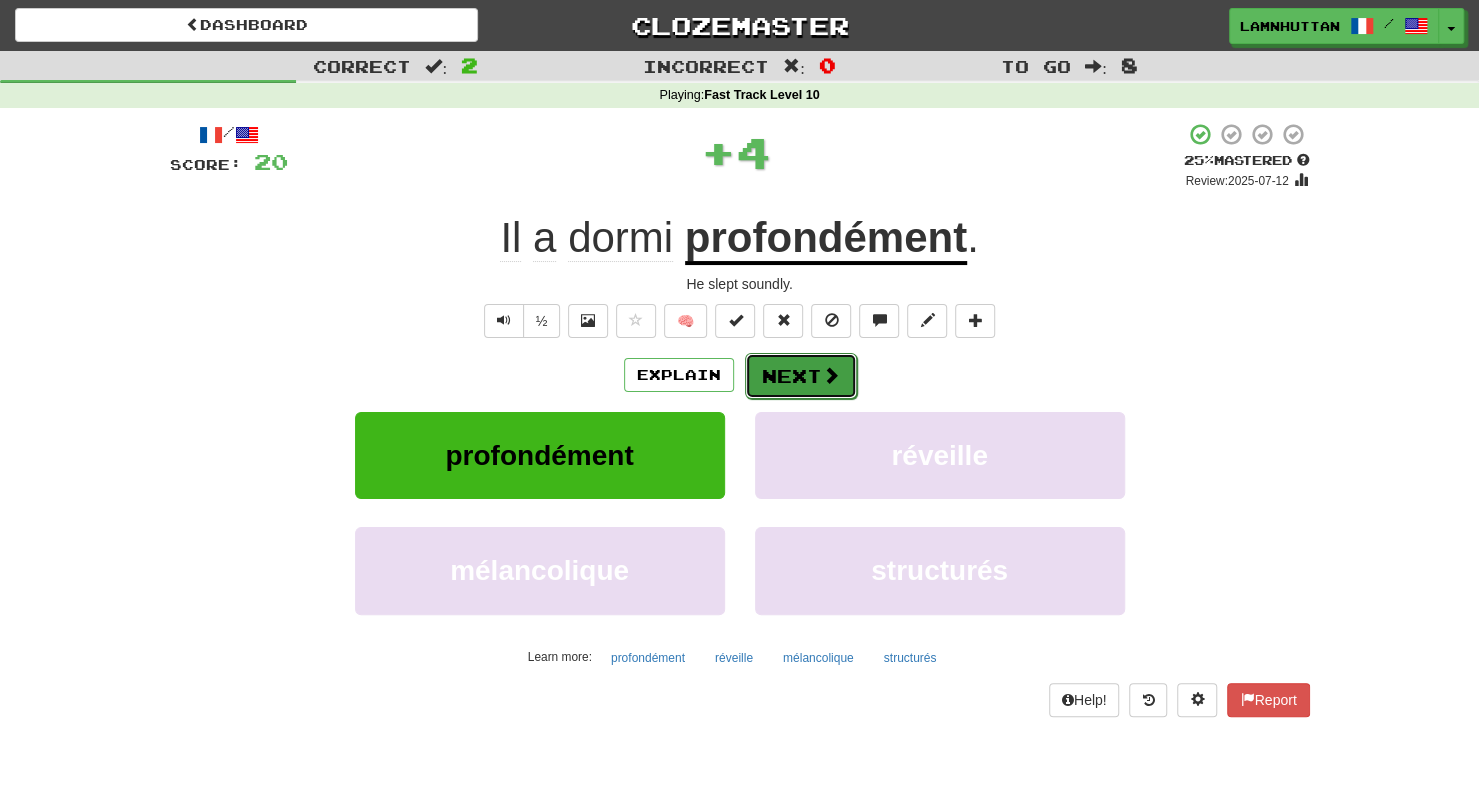 click on "Next" at bounding box center (801, 376) 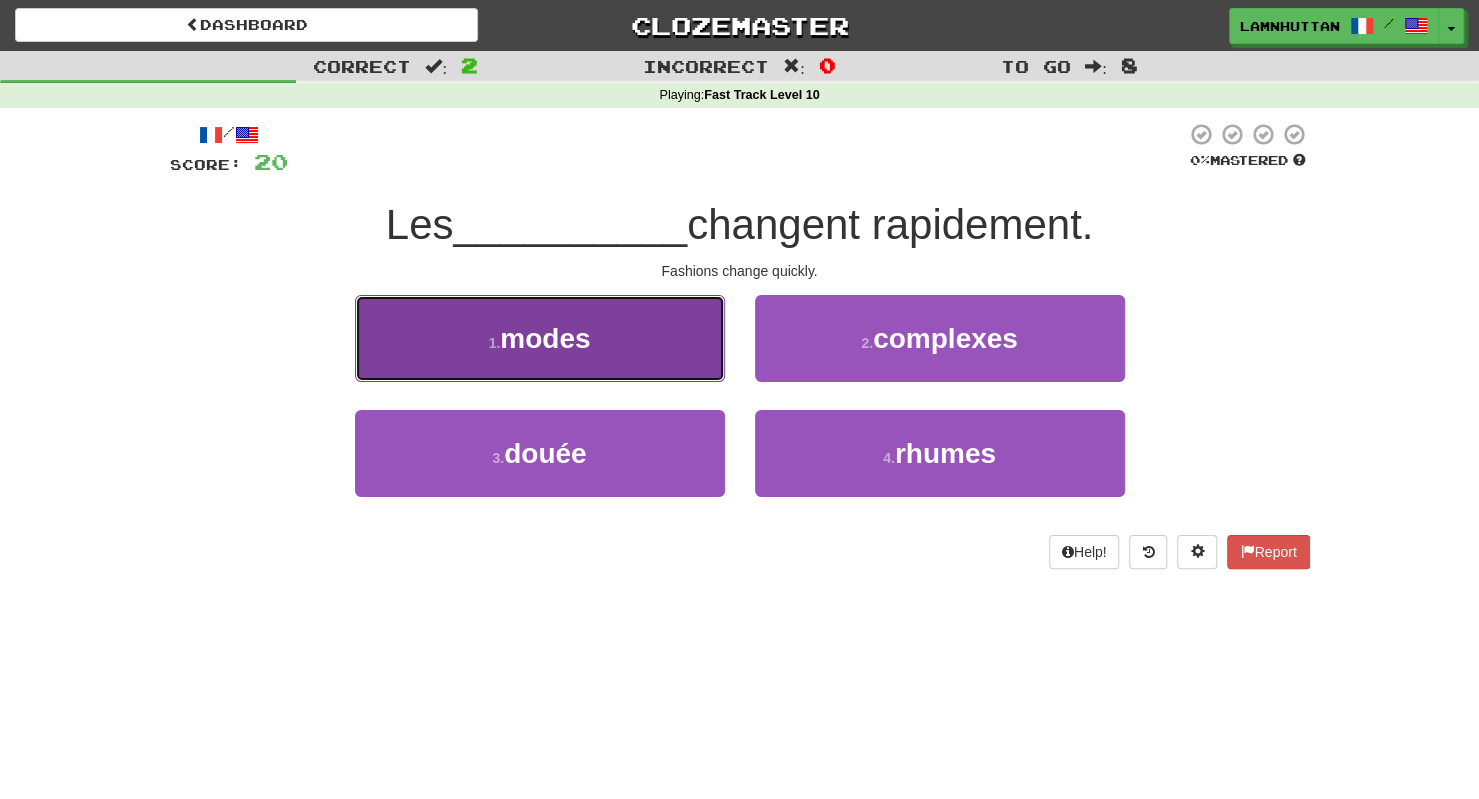 click on "1 .  modes" at bounding box center [540, 338] 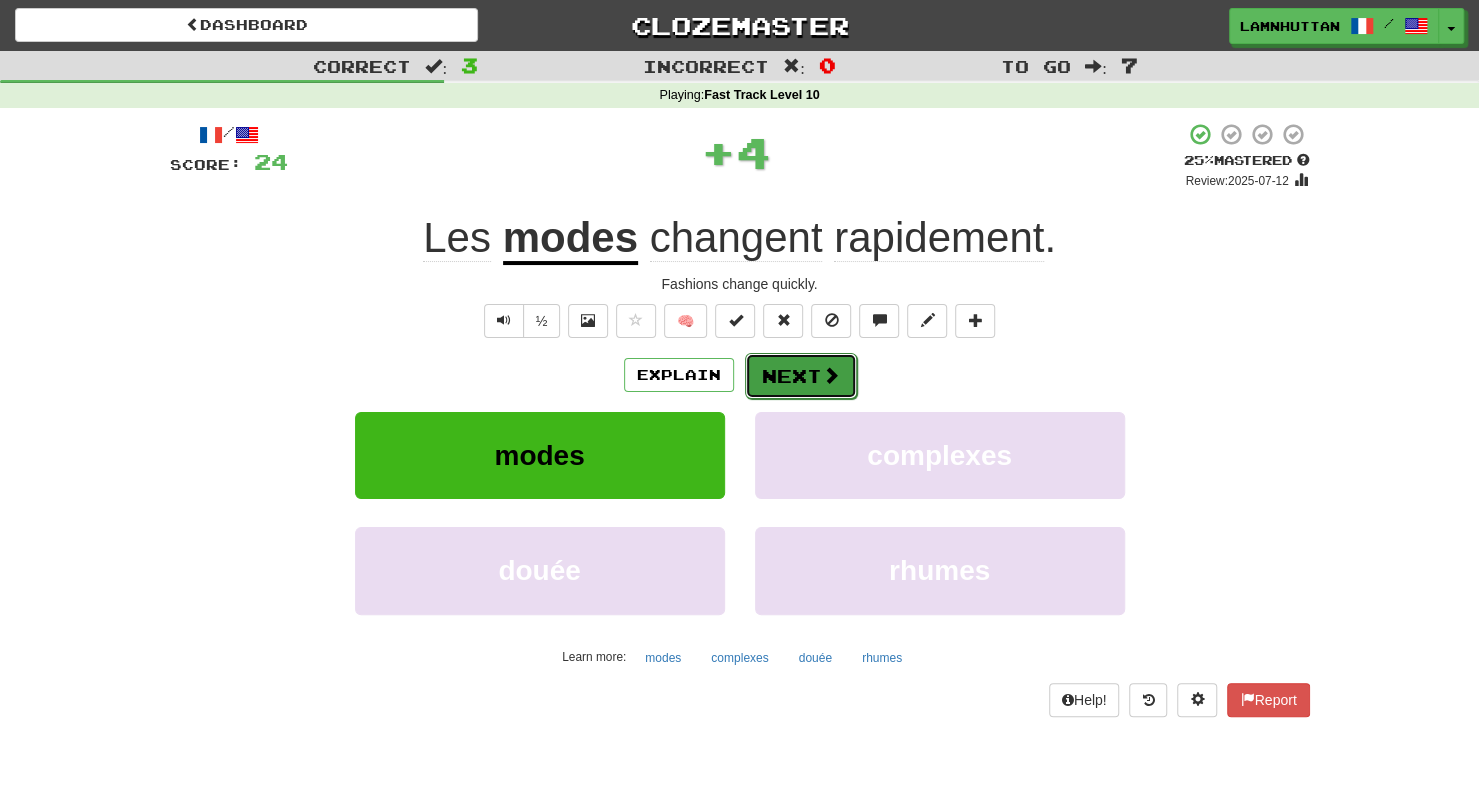 click on "Next" at bounding box center [801, 376] 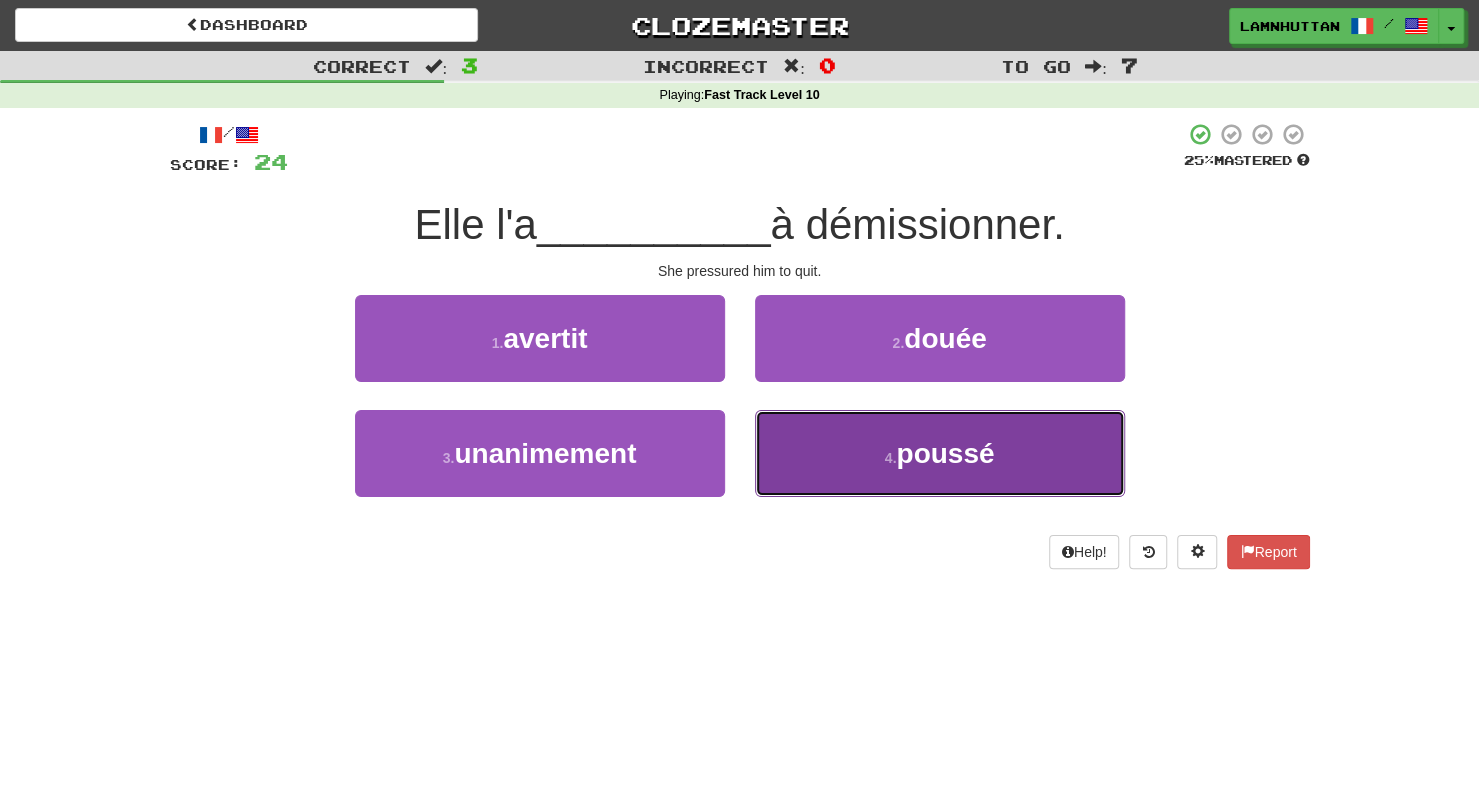 click on "4 .  poussé" at bounding box center (940, 453) 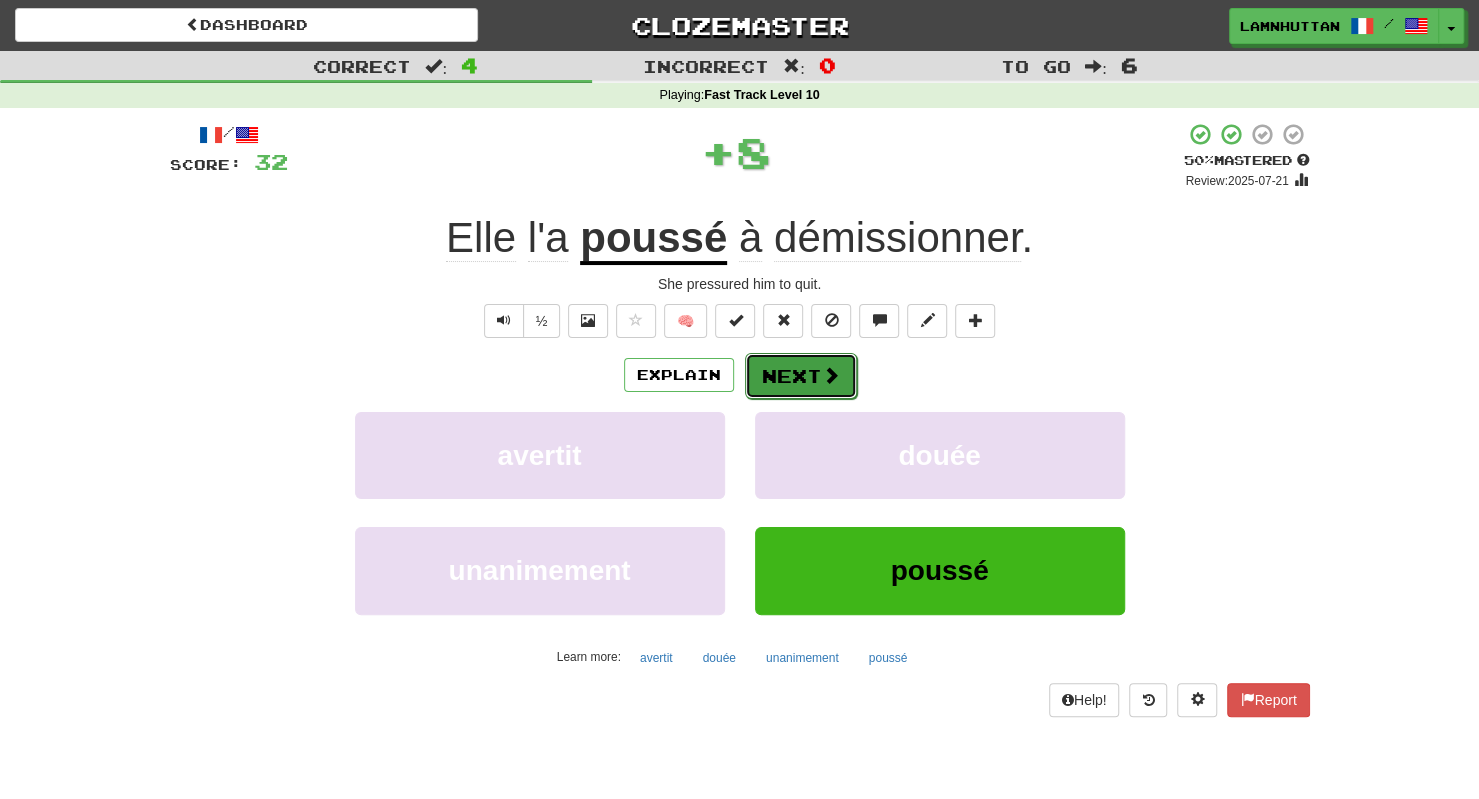 click on "Next" at bounding box center [801, 376] 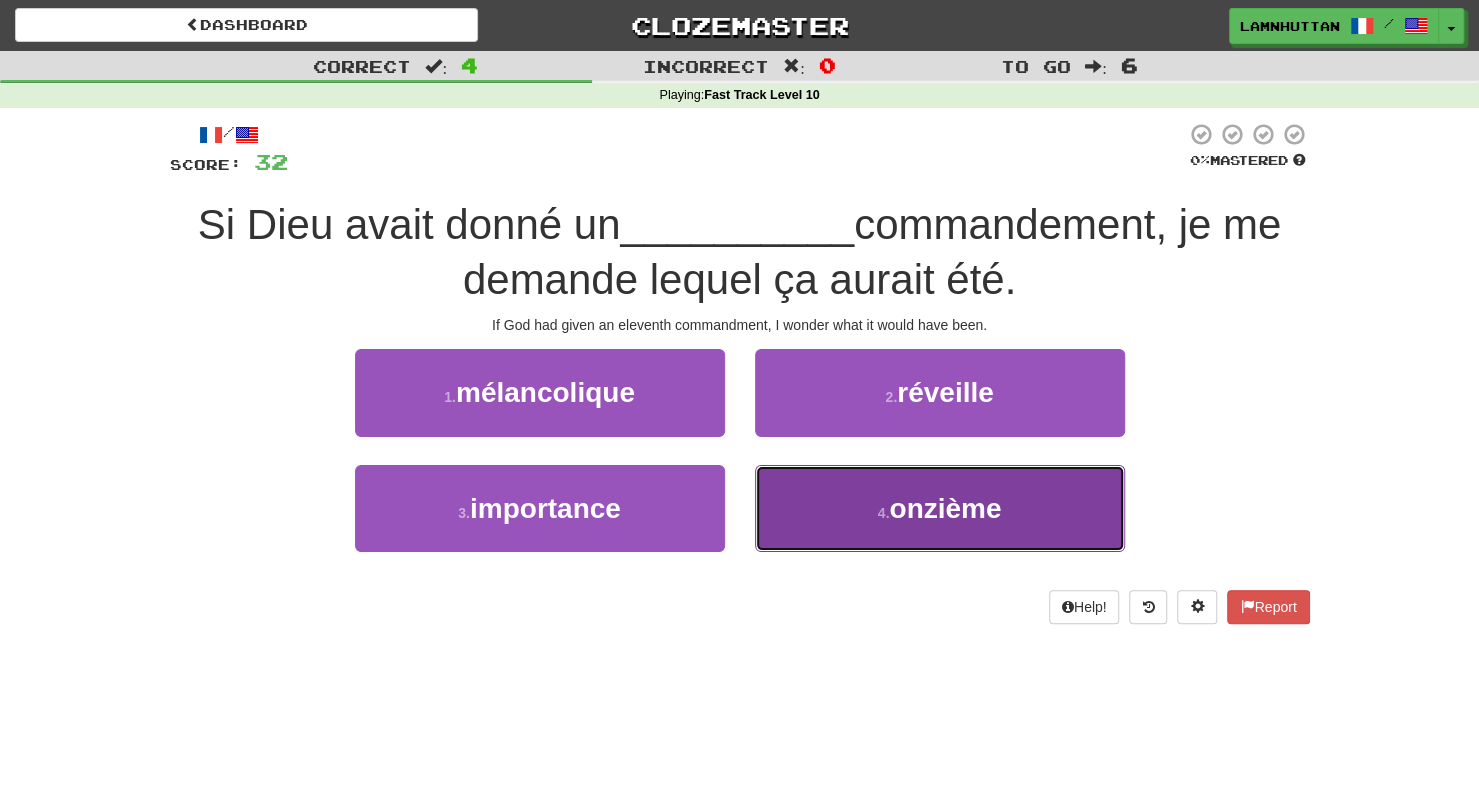 click on "4 .  onzième" at bounding box center [940, 508] 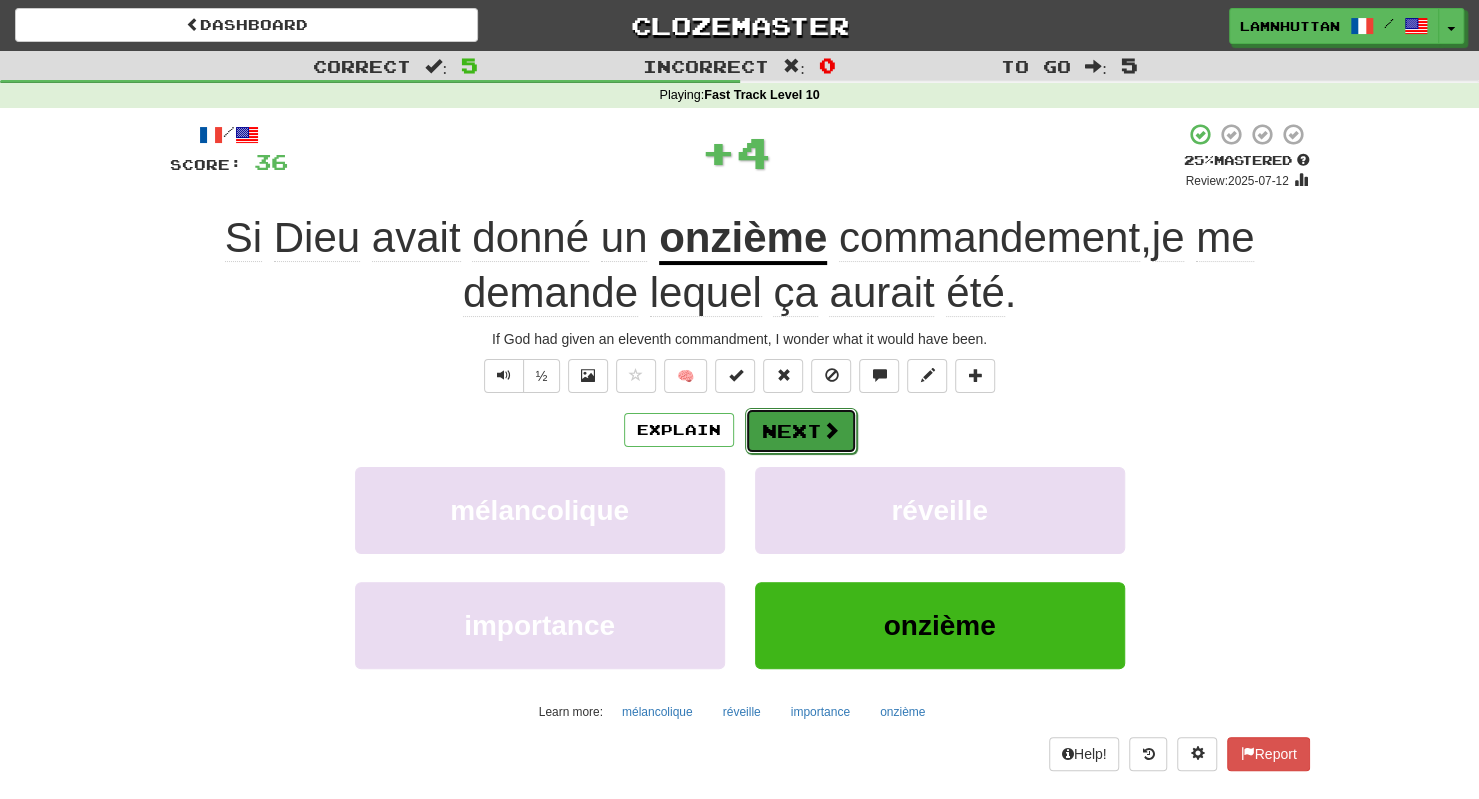 click on "Next" at bounding box center [801, 431] 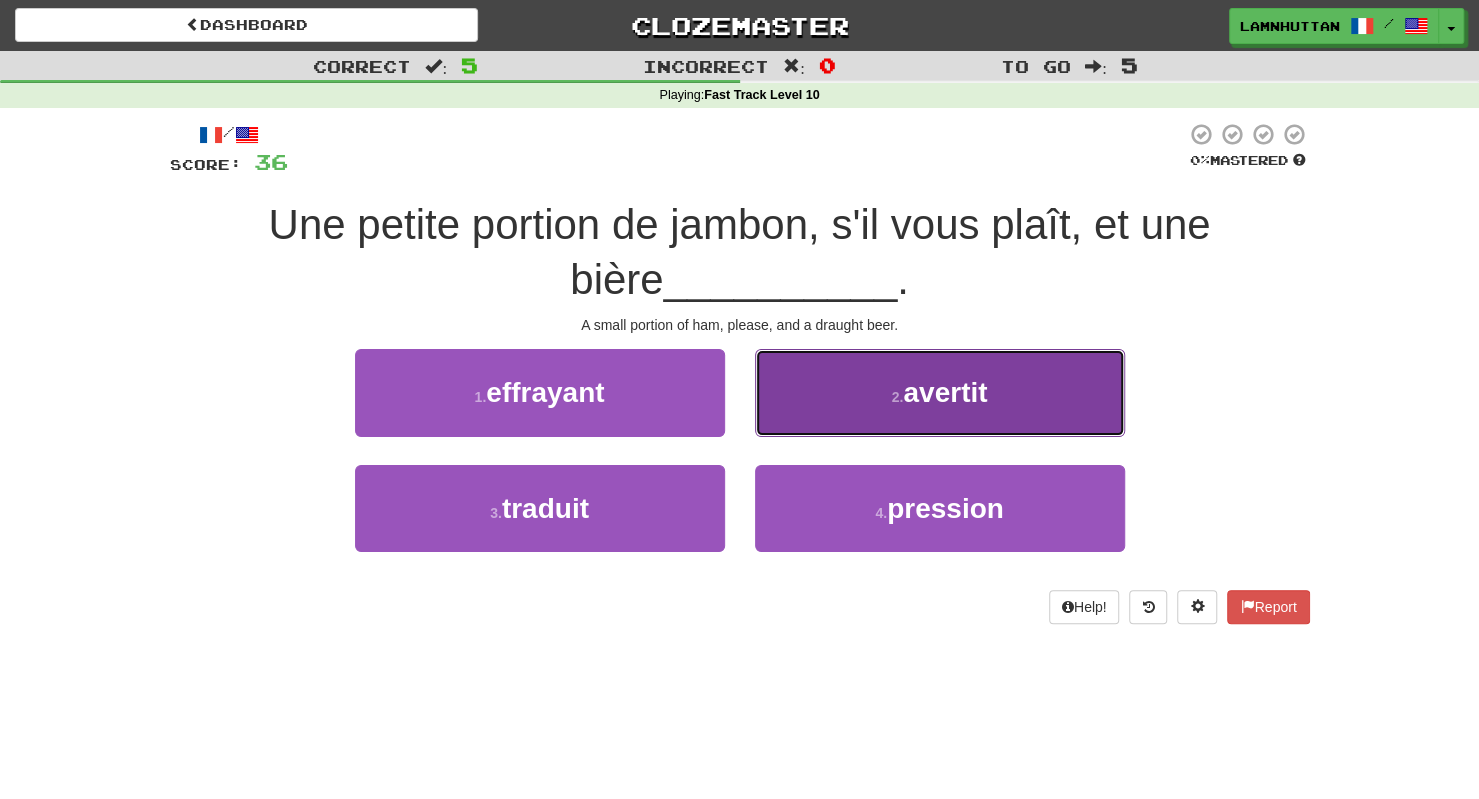 click on "2 .  avertit" at bounding box center (940, 392) 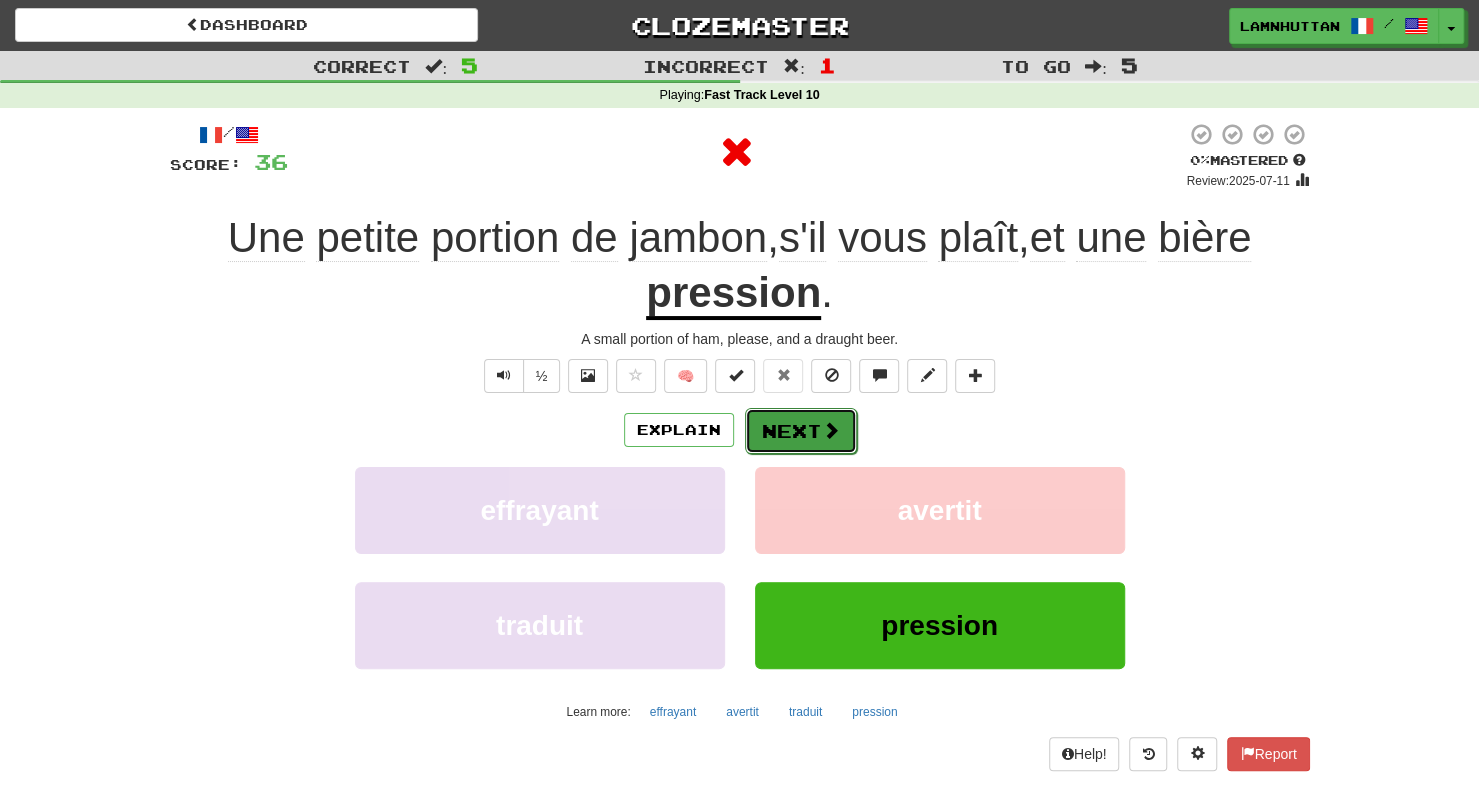 click on "Next" at bounding box center (801, 431) 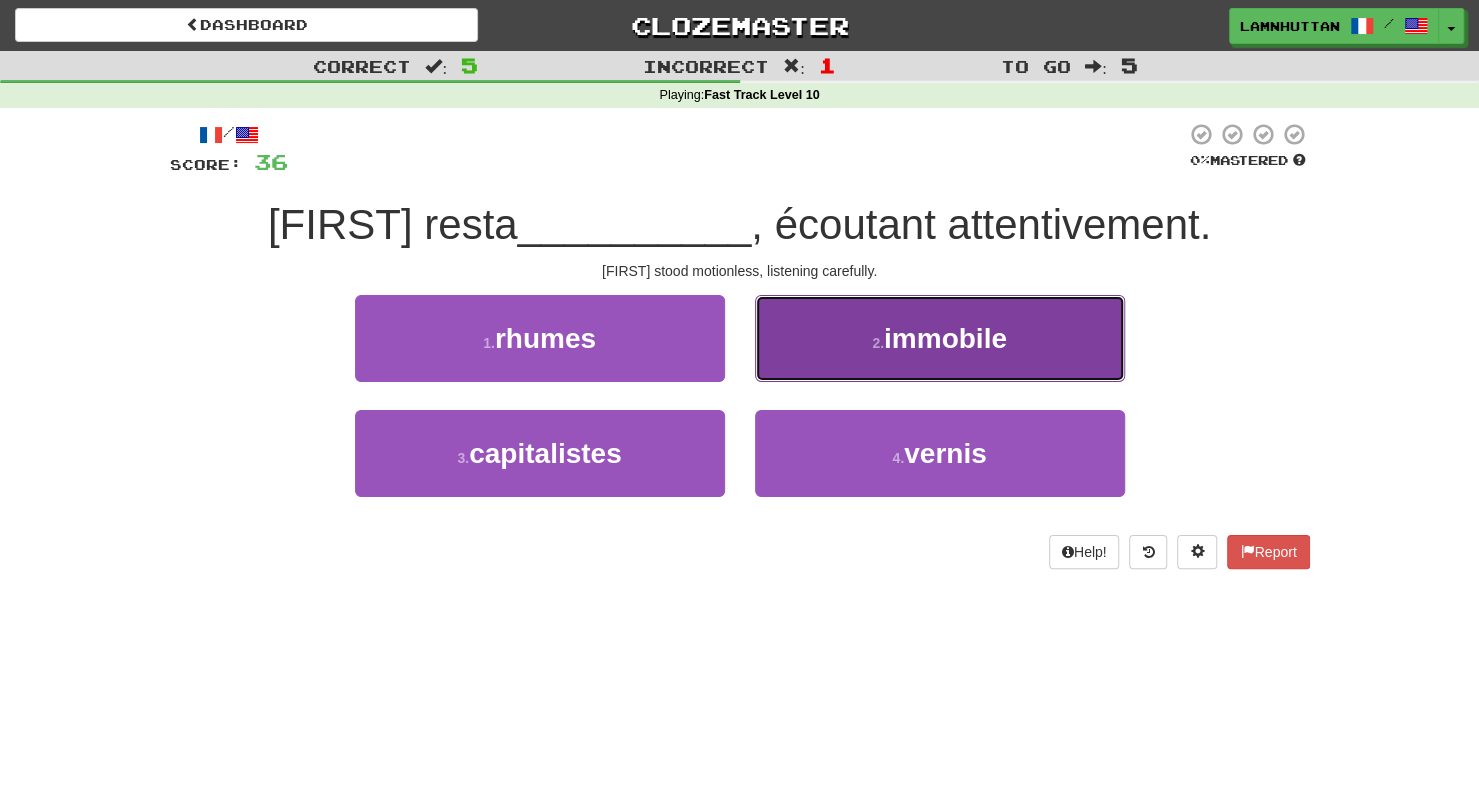 click on "2 .  immobile" at bounding box center (940, 338) 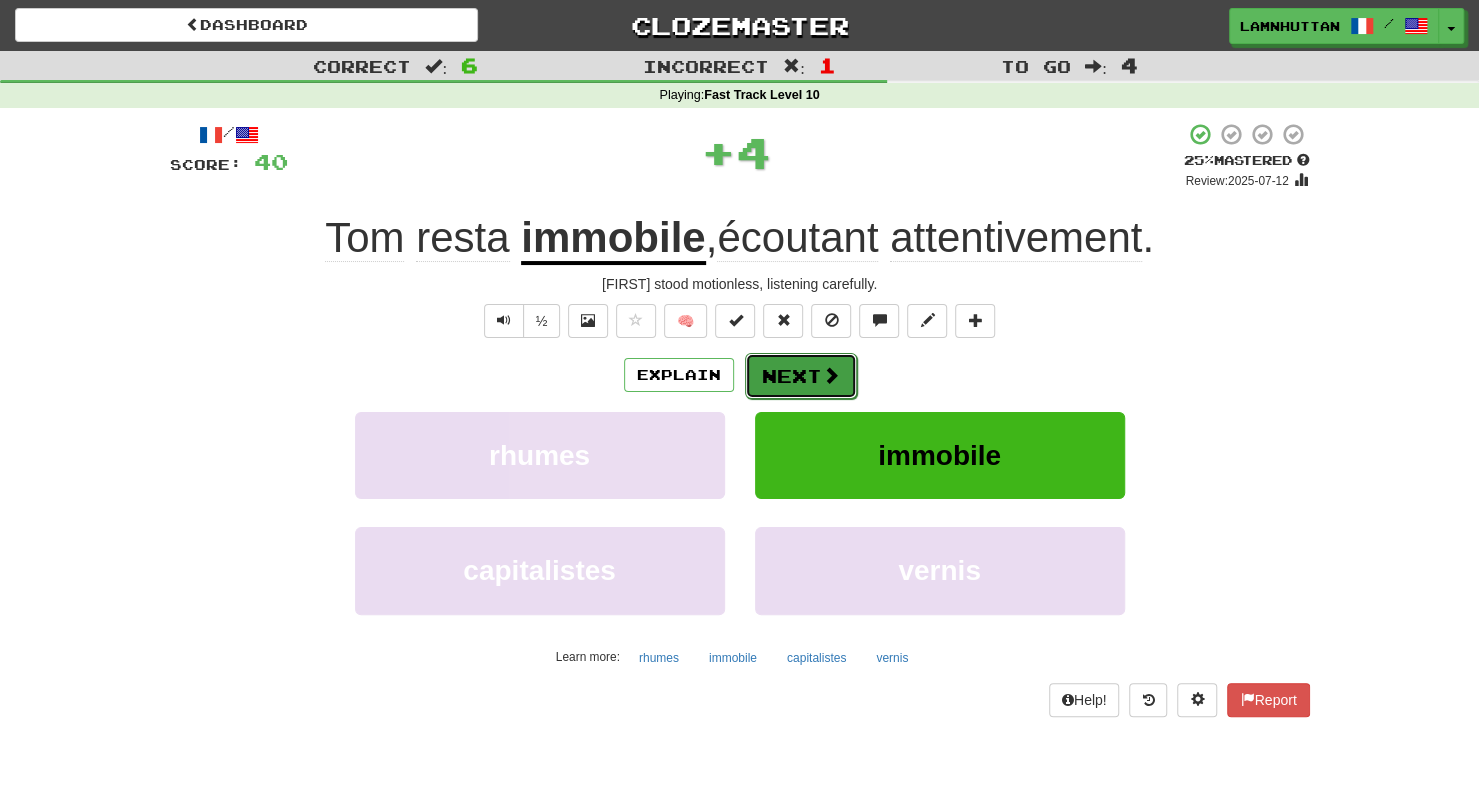 click on "Next" at bounding box center (801, 376) 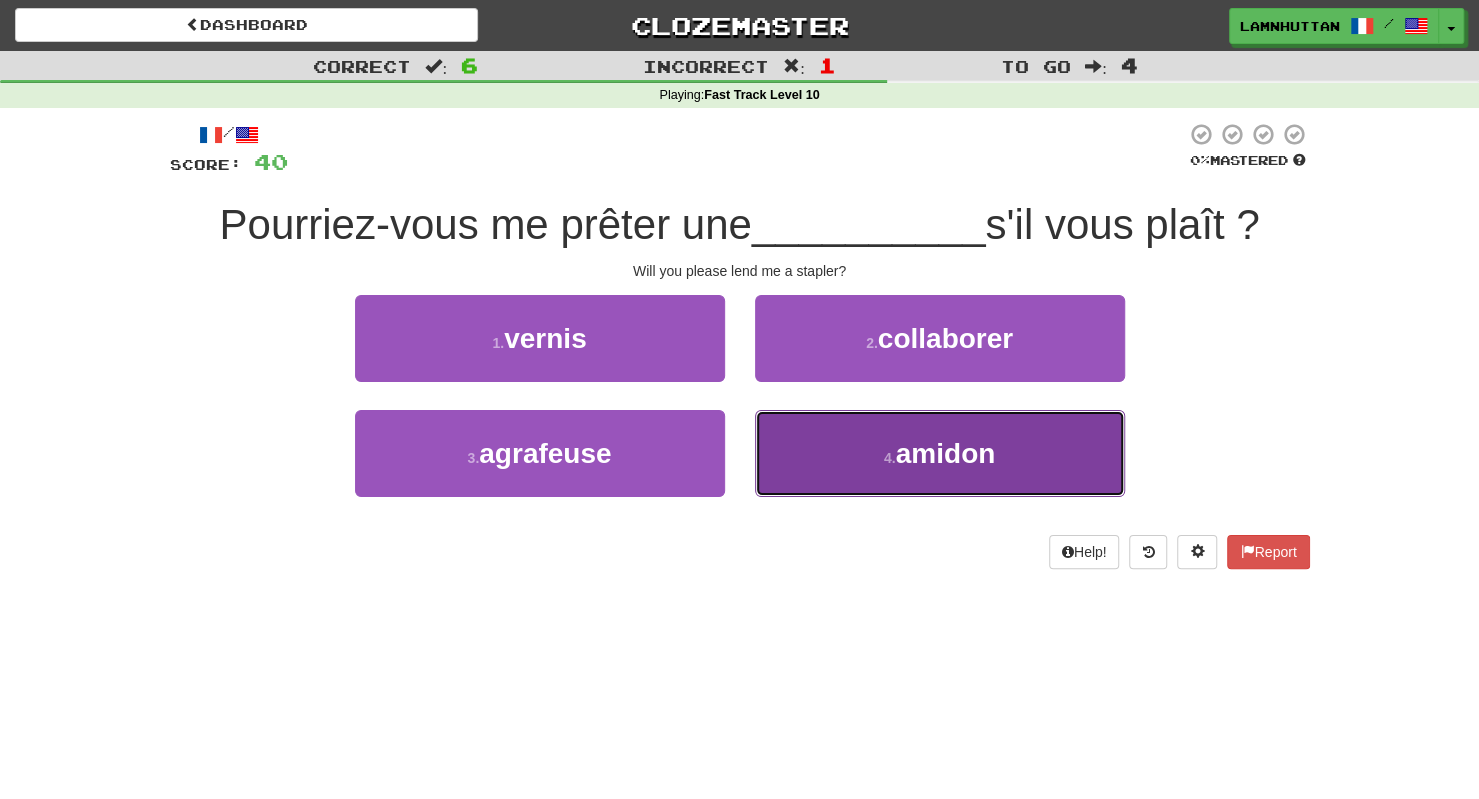 click on "4 .  amidon" at bounding box center (940, 453) 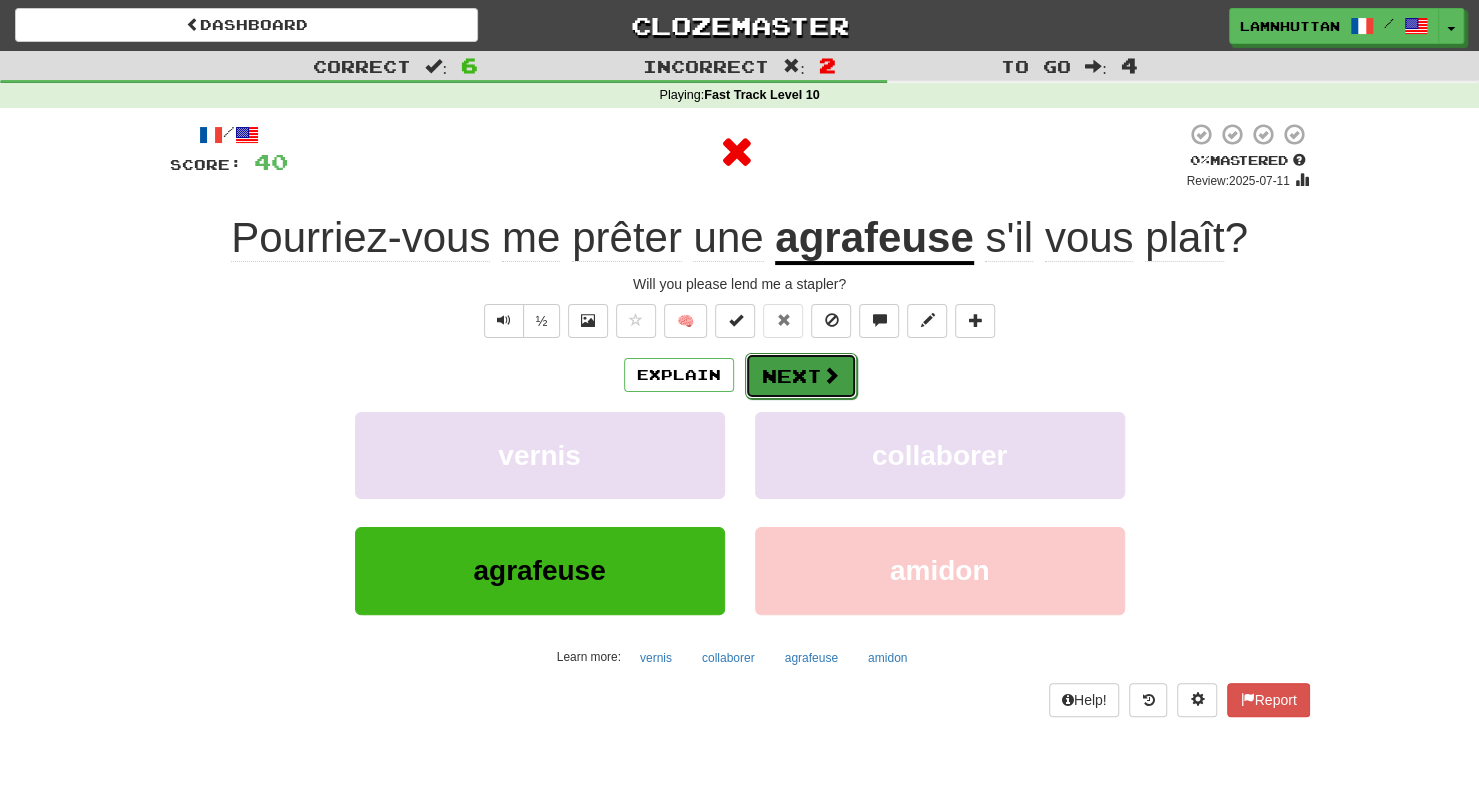 click on "Next" at bounding box center (801, 376) 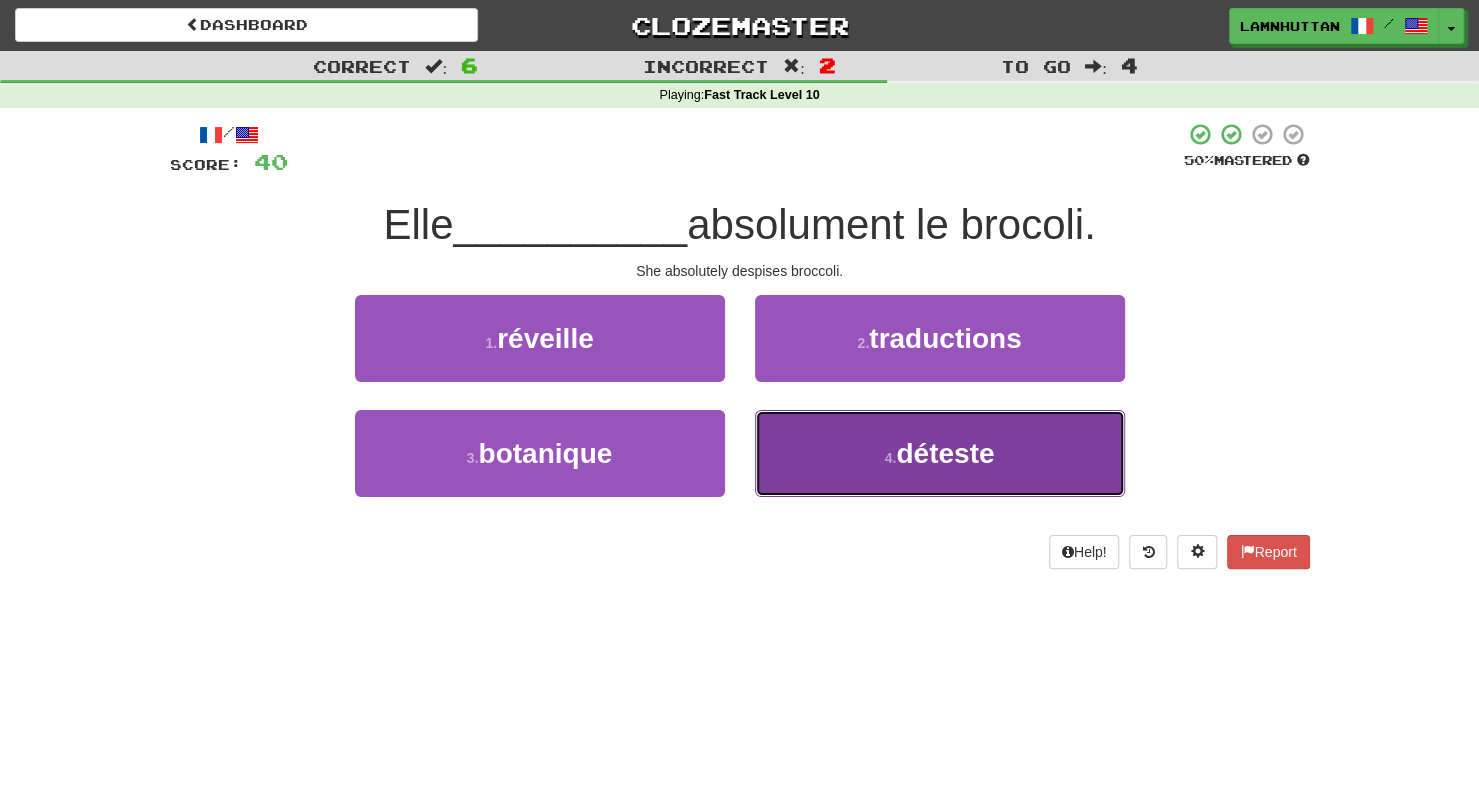 click on "déteste" at bounding box center [945, 453] 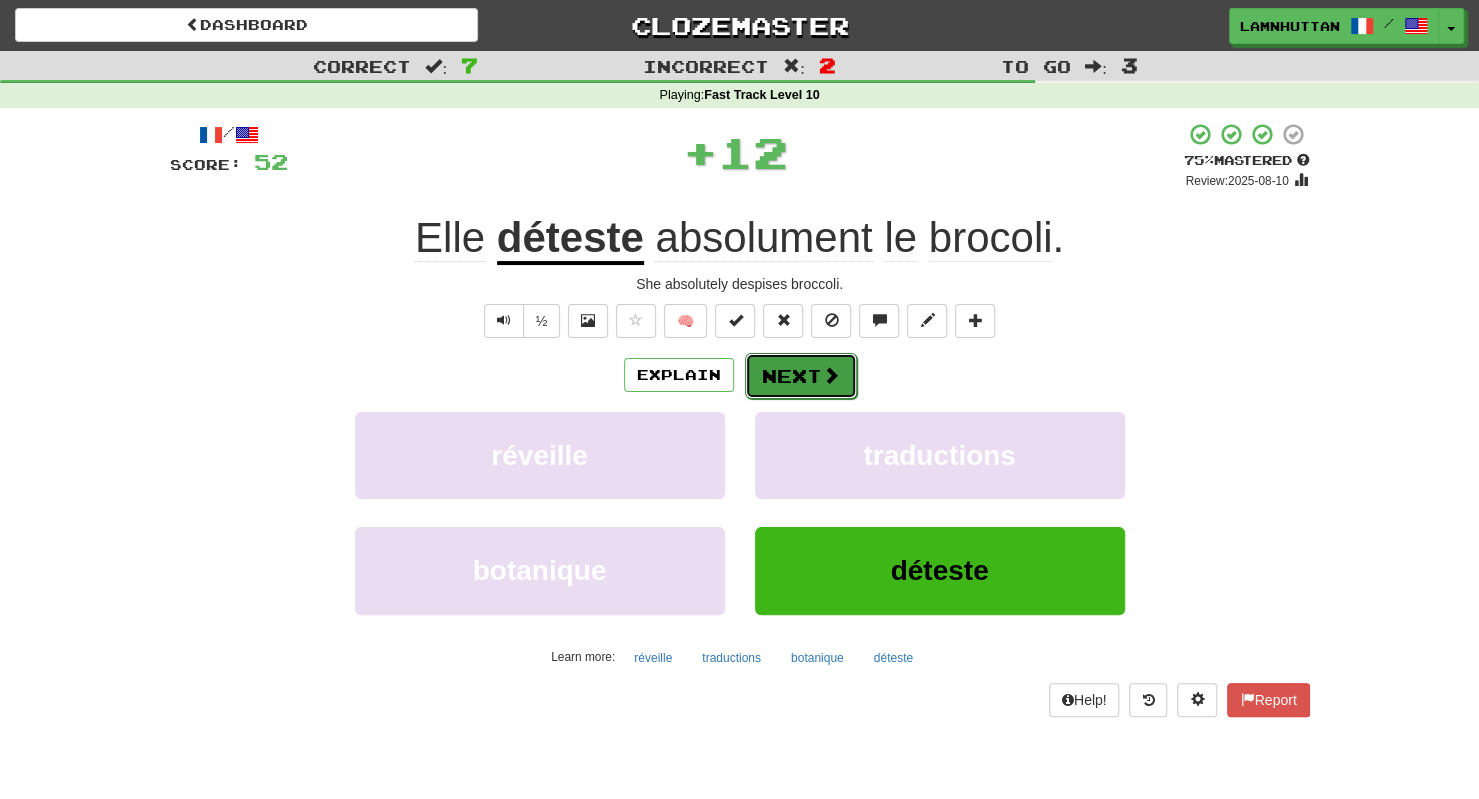 click at bounding box center [831, 375] 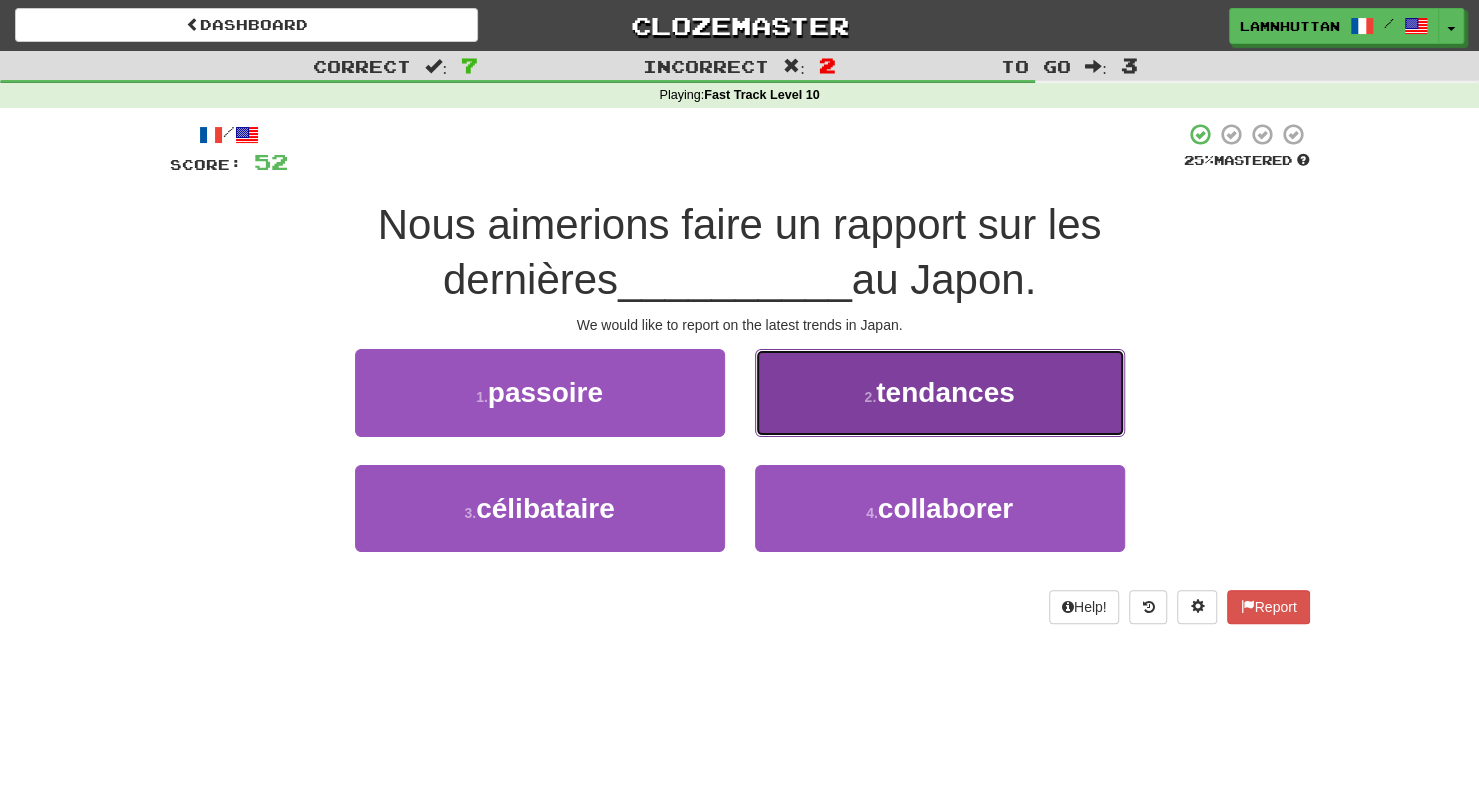 click on "2 .  tendances" at bounding box center [940, 392] 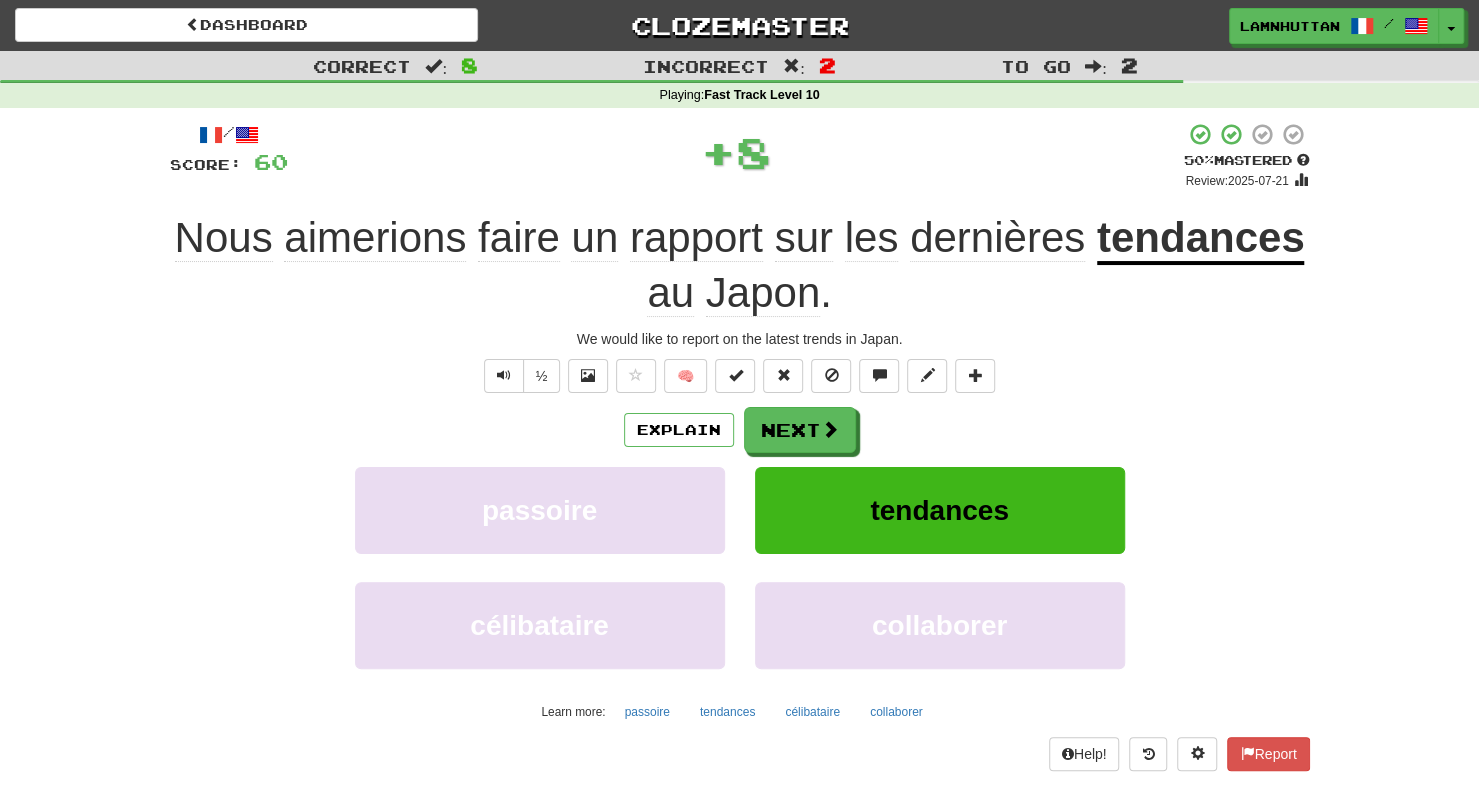 click on "/ Score: 60 + 8 50 % Mastered Review: 2025-07-21 Nous aimons faire un rapport sur les dernières tendances au Japon. We would like to report on the latest trends in Japan. ½ 🧠 Explain Next passoire tendances célibataire collaborer Learn more: passoire tendances célibataire collaborer Help! Report" at bounding box center [740, 446] 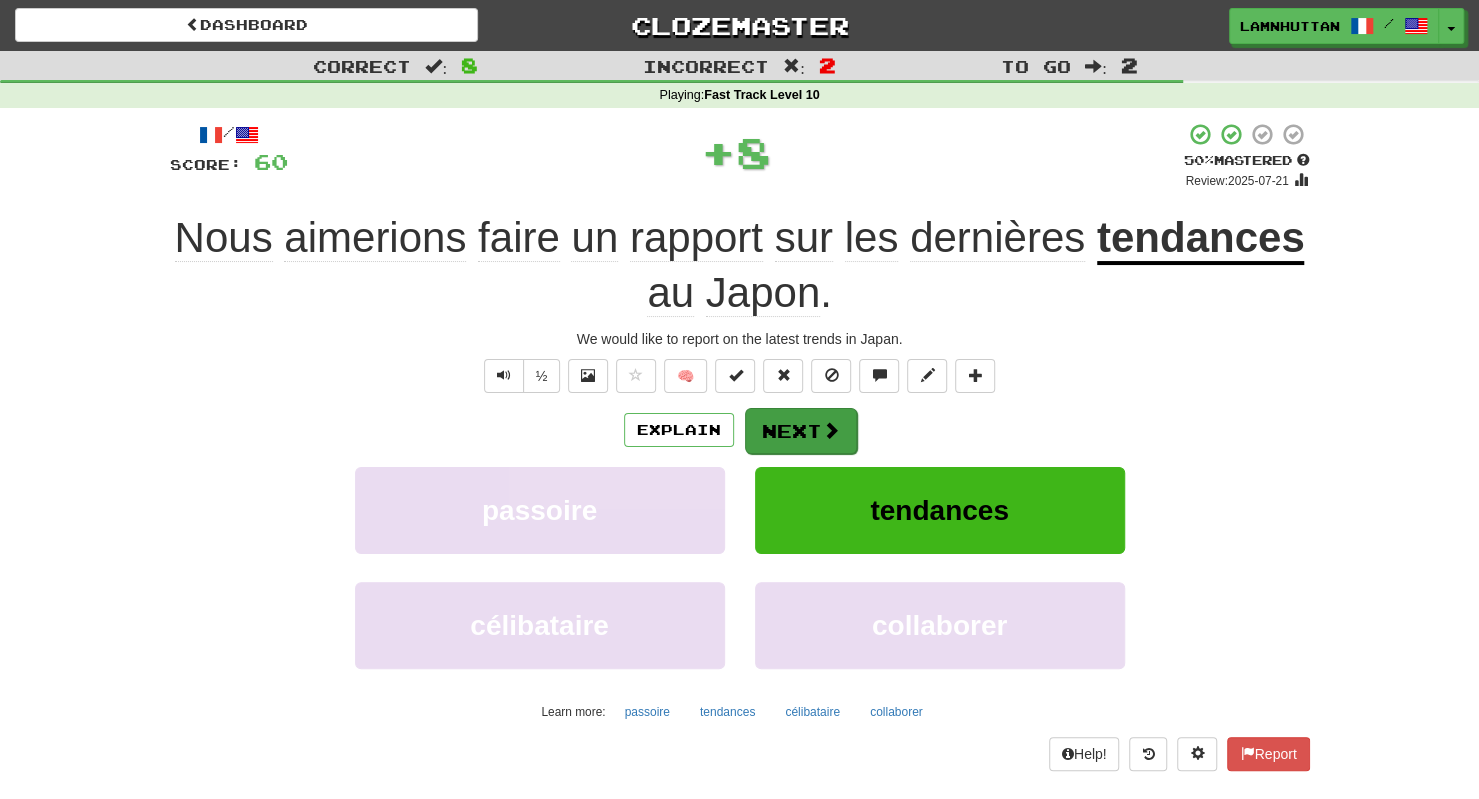 drag, startPoint x: 804, startPoint y: 399, endPoint x: 806, endPoint y: 415, distance: 16.124516 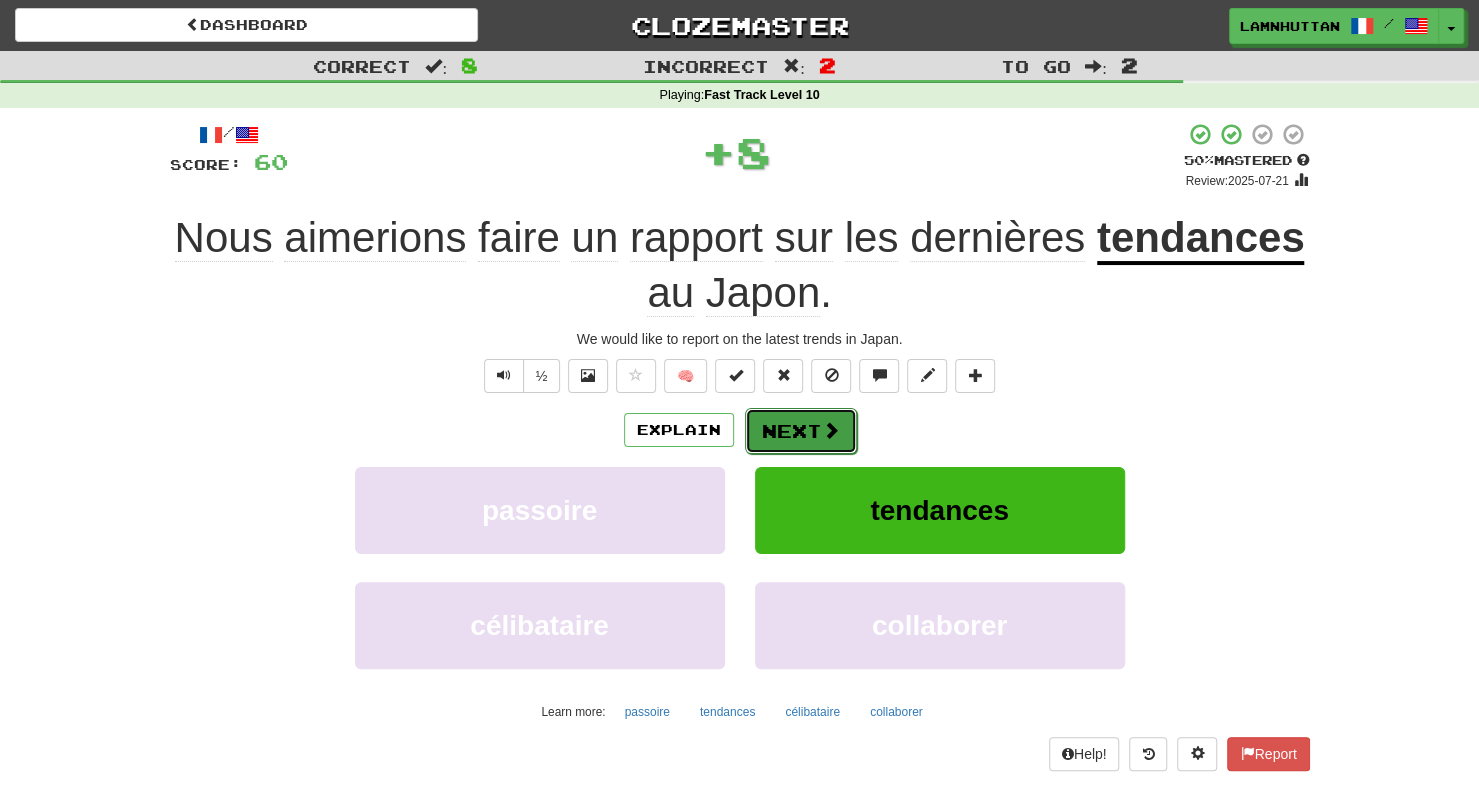 click on "Next" at bounding box center [801, 431] 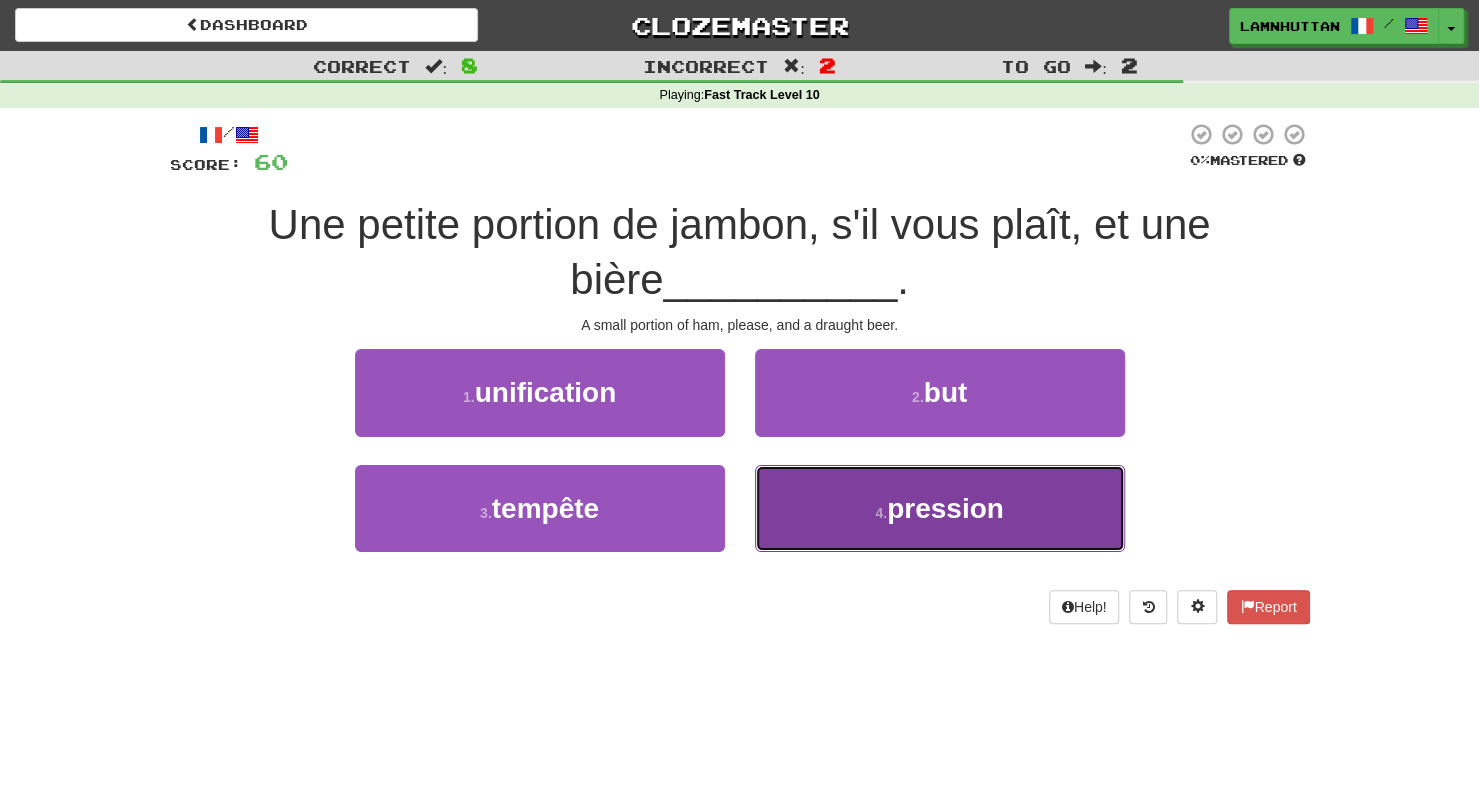 click on "4 .  pression" at bounding box center (940, 508) 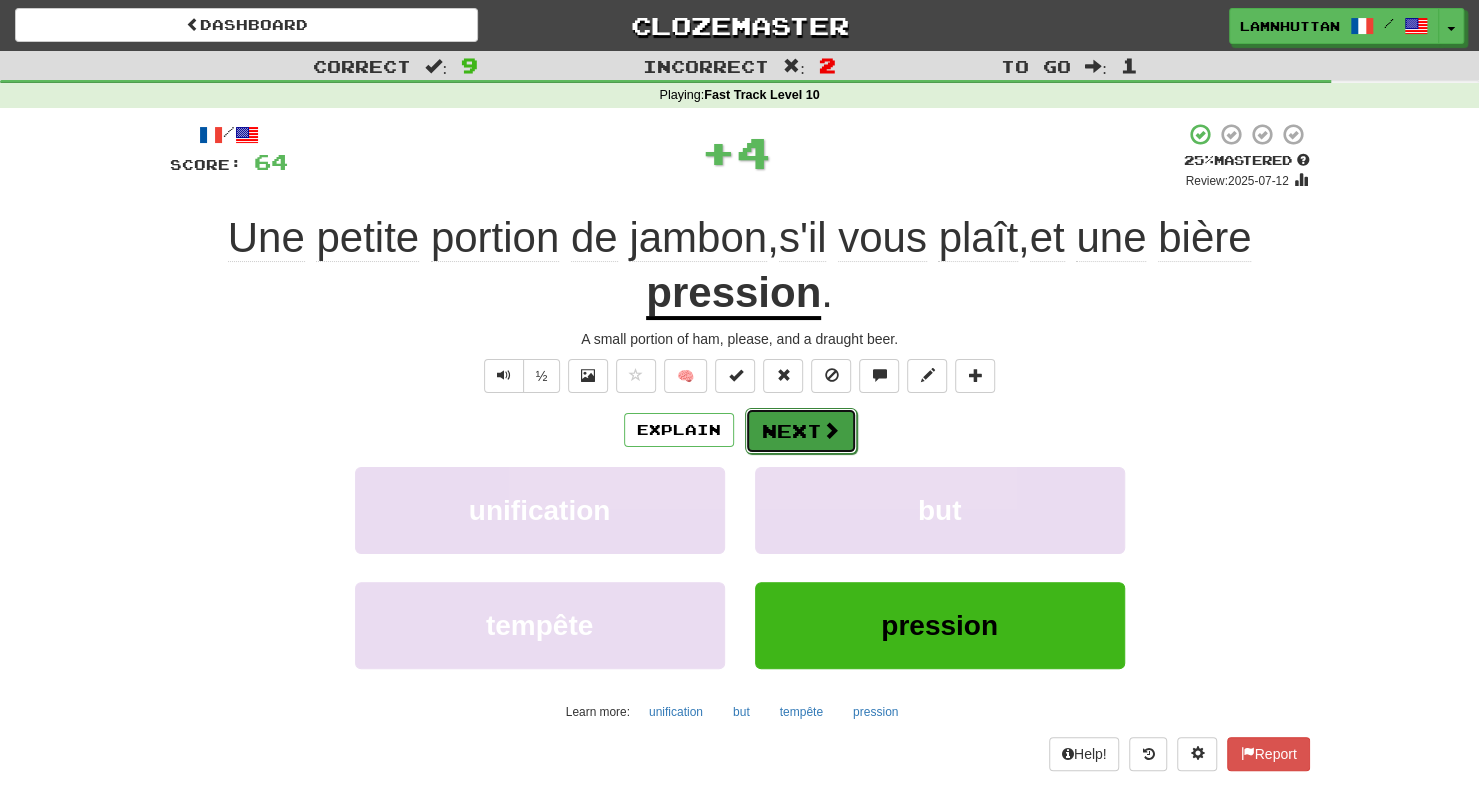 click on "Next" at bounding box center (801, 431) 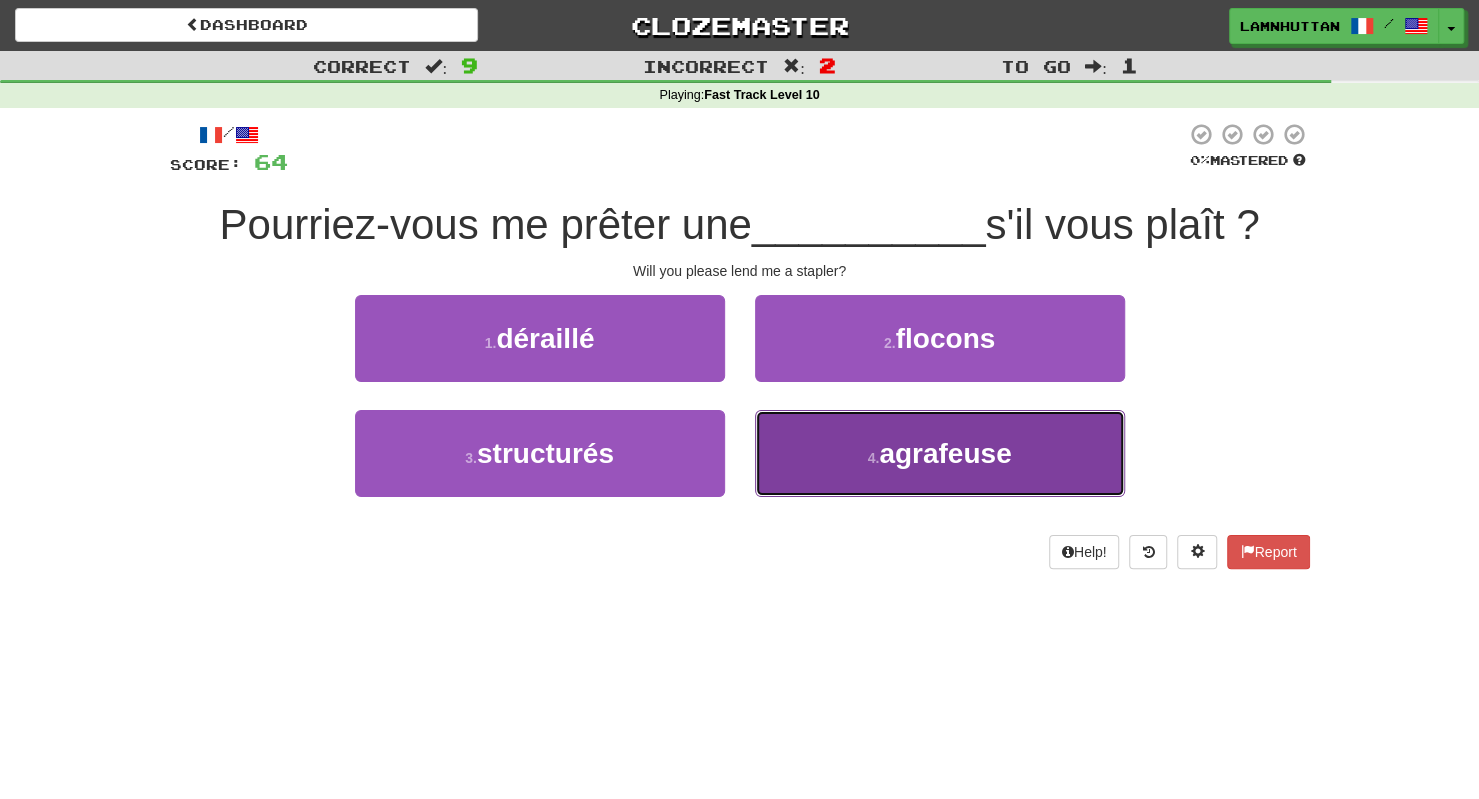 click on "4 .  agrafeuse" at bounding box center (940, 453) 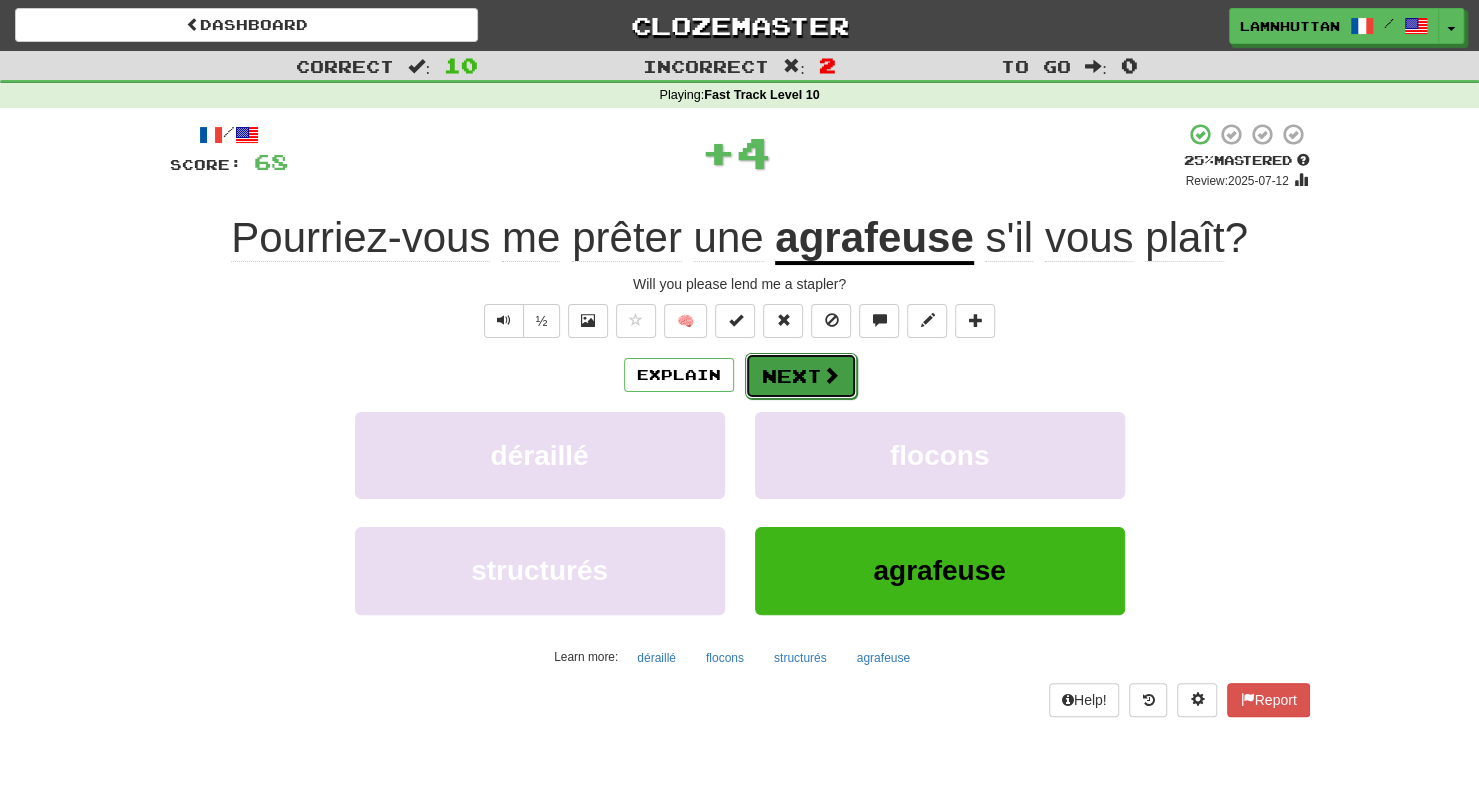 click on "Next" at bounding box center (801, 376) 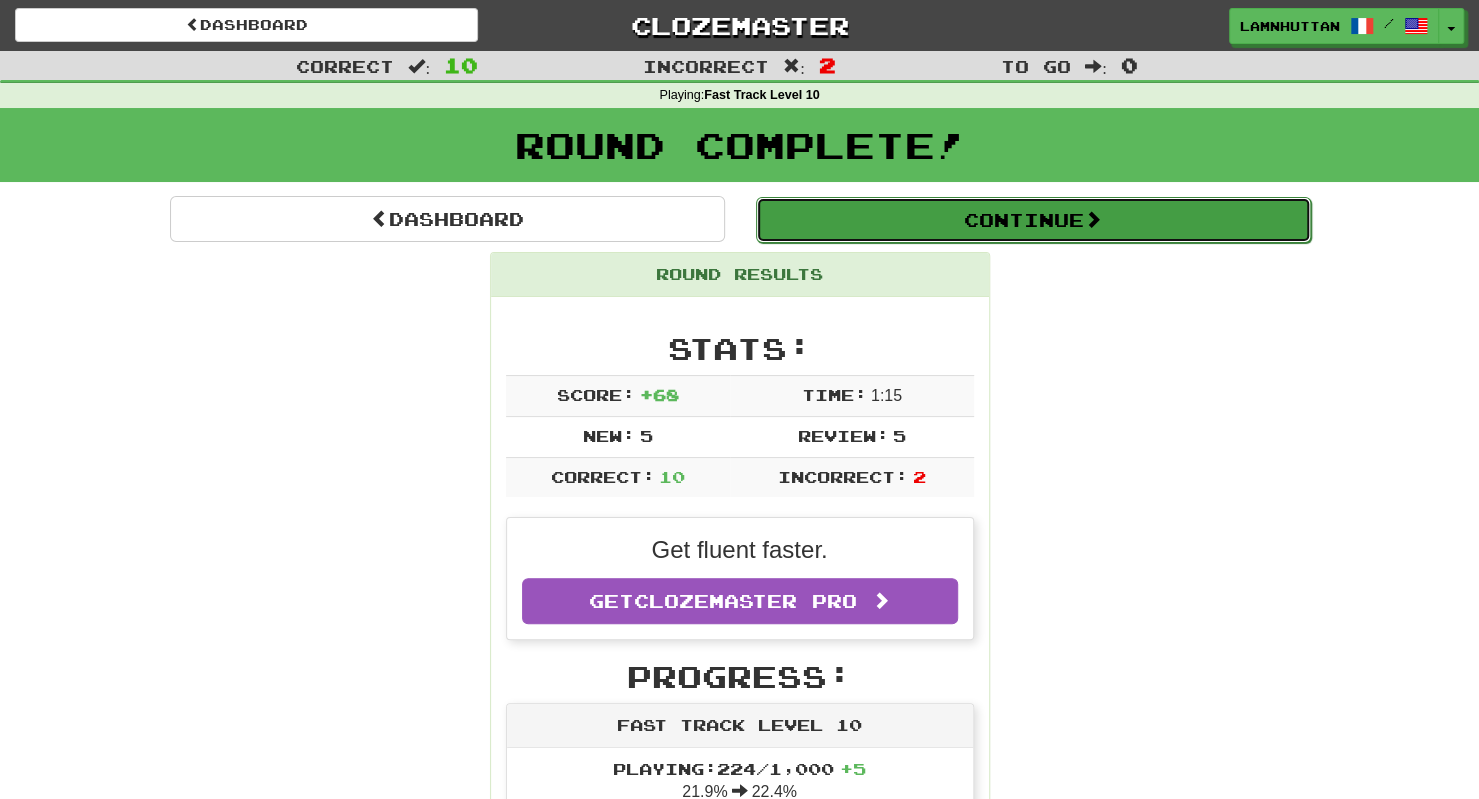 click on "Continue" at bounding box center (1033, 220) 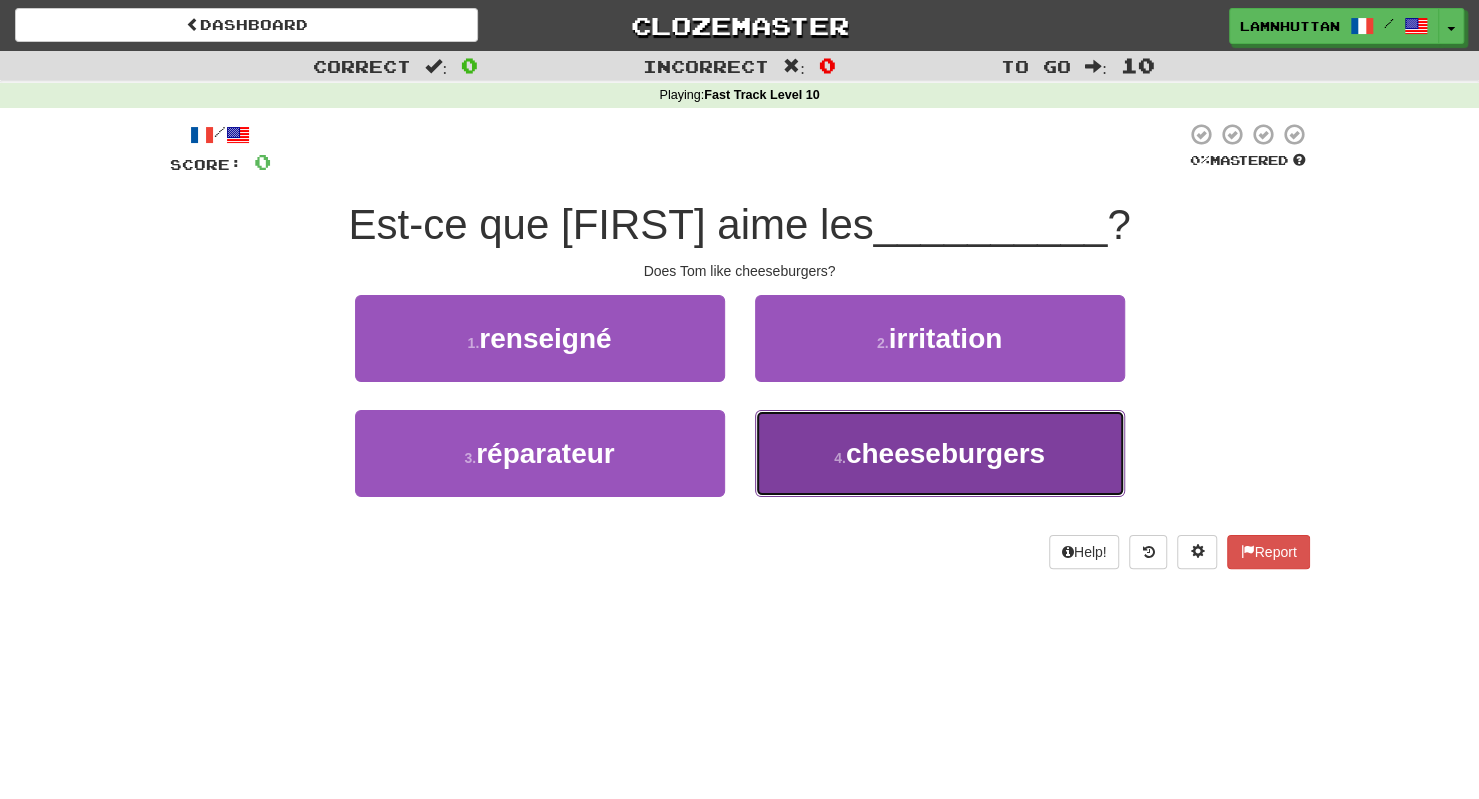 click on "cheeseburgers" at bounding box center [945, 453] 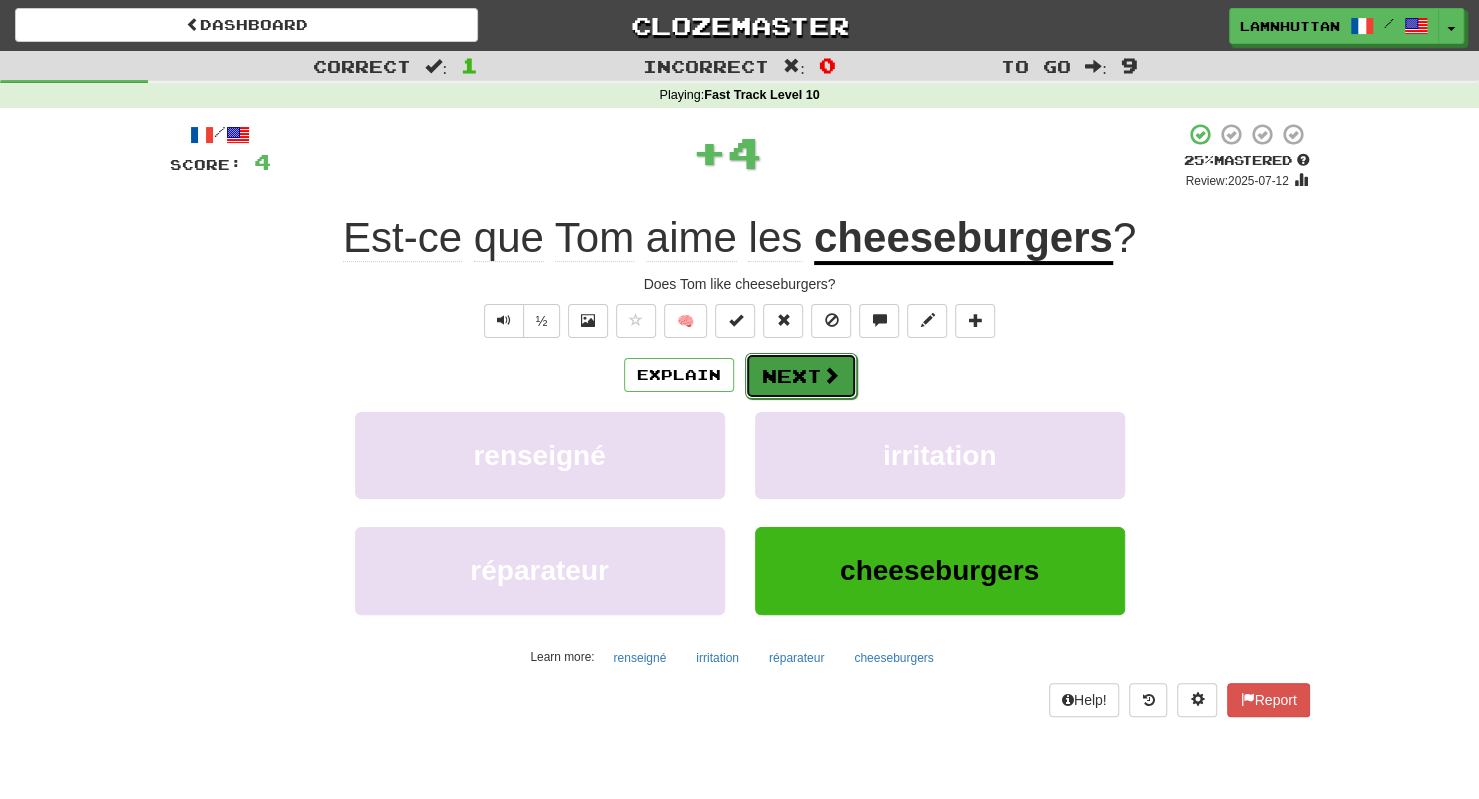 click on "Next" at bounding box center [801, 376] 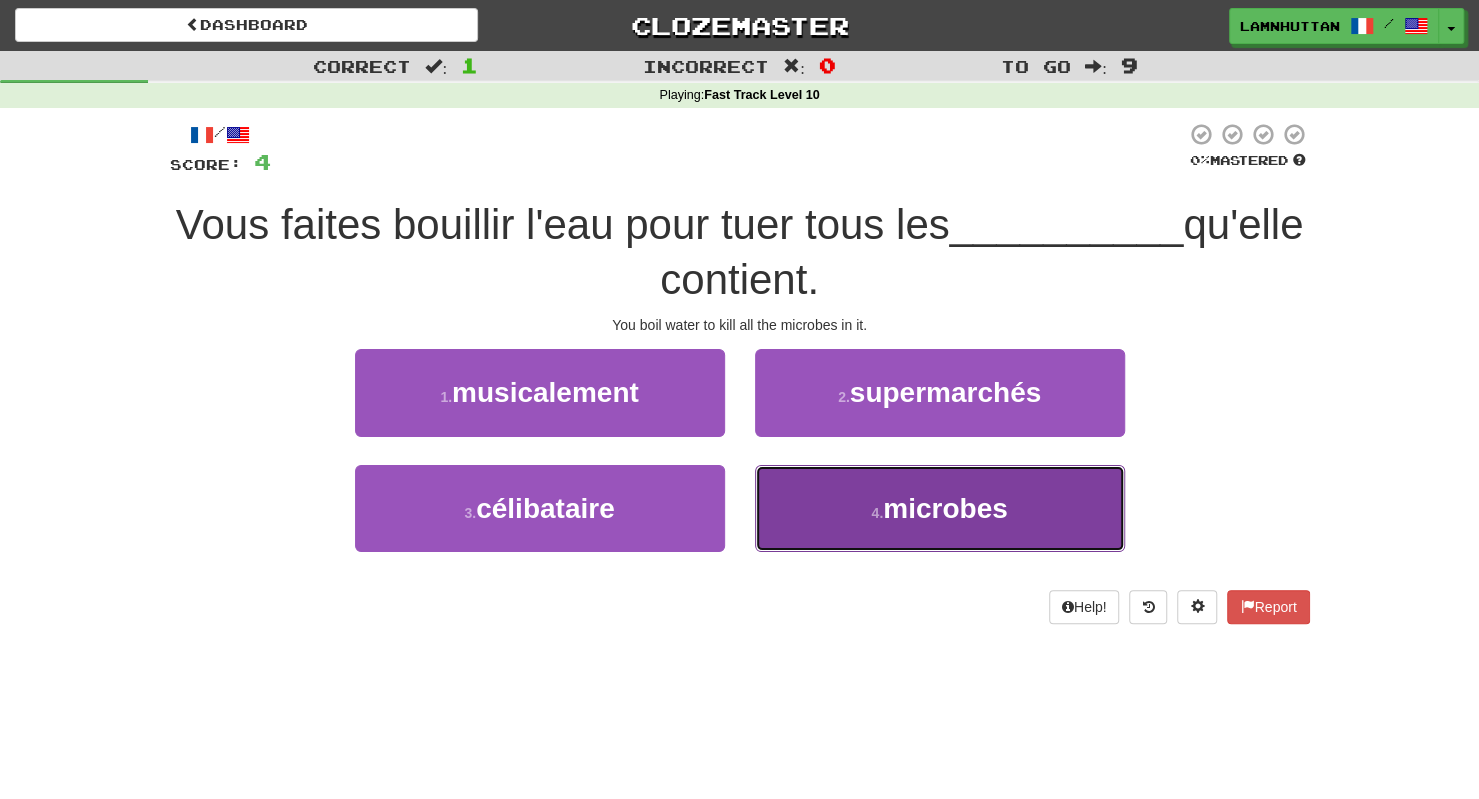 click on "4 .  microbes" at bounding box center (940, 508) 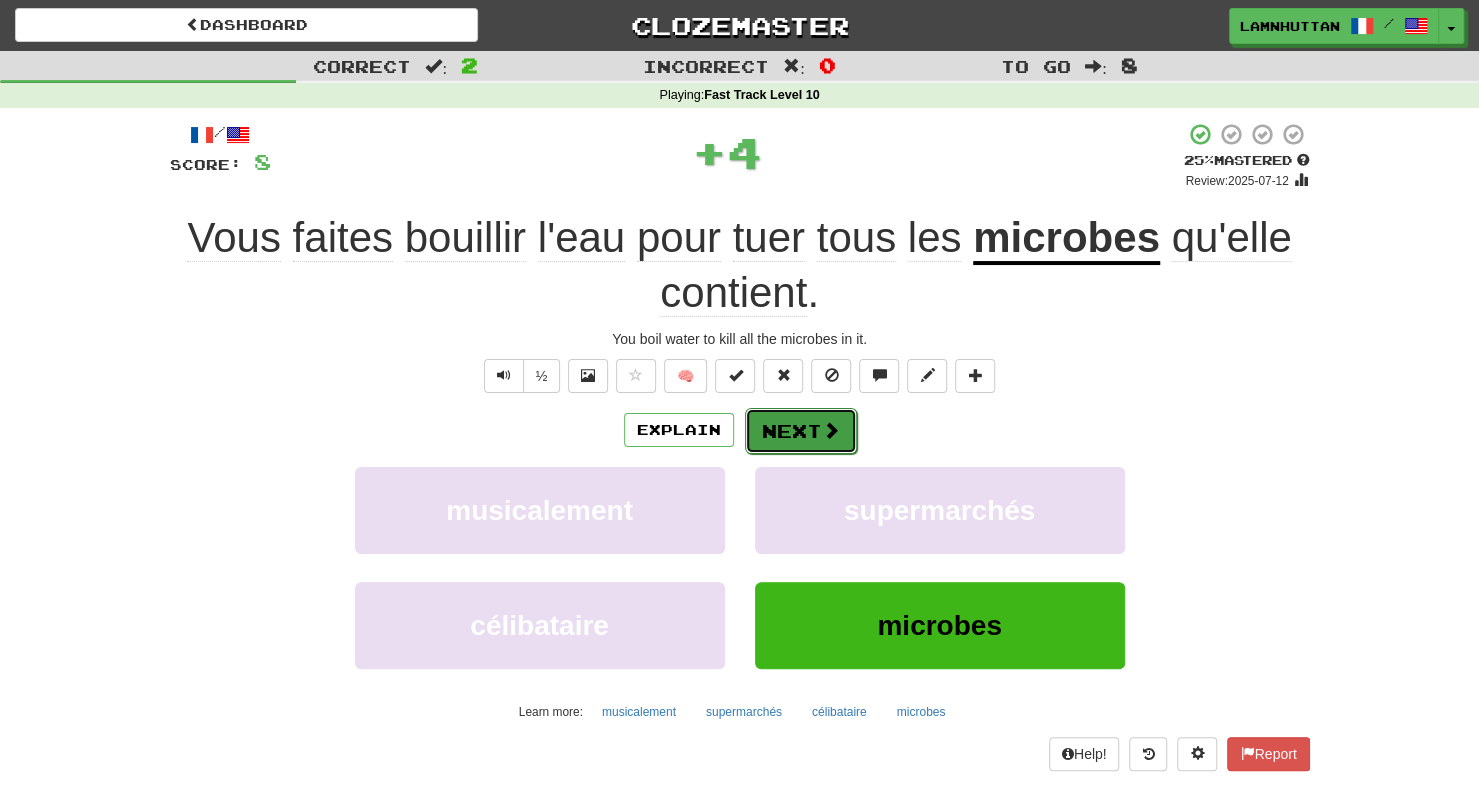 click on "Next" at bounding box center (801, 431) 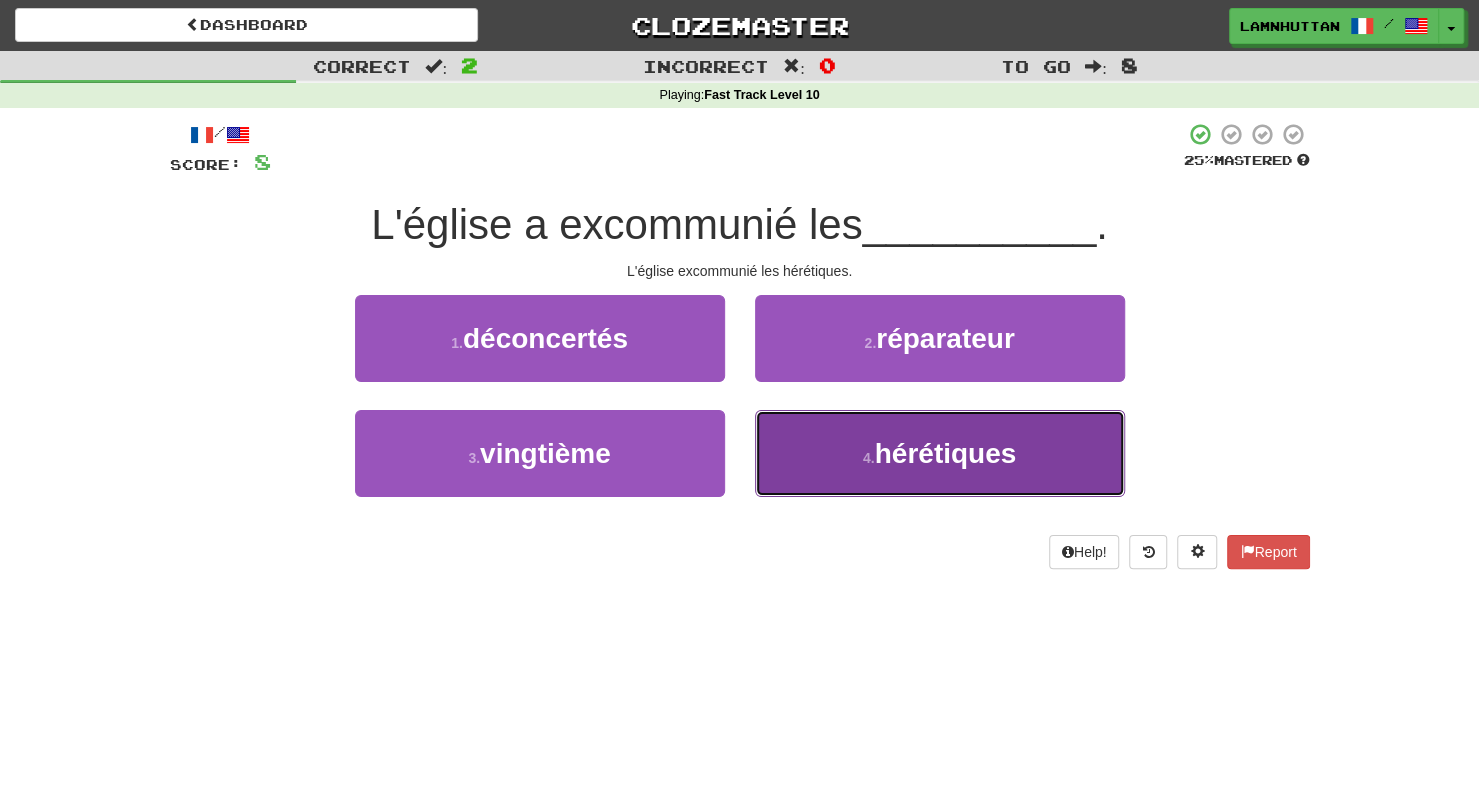 click on "4 .  hérétiques" at bounding box center (940, 453) 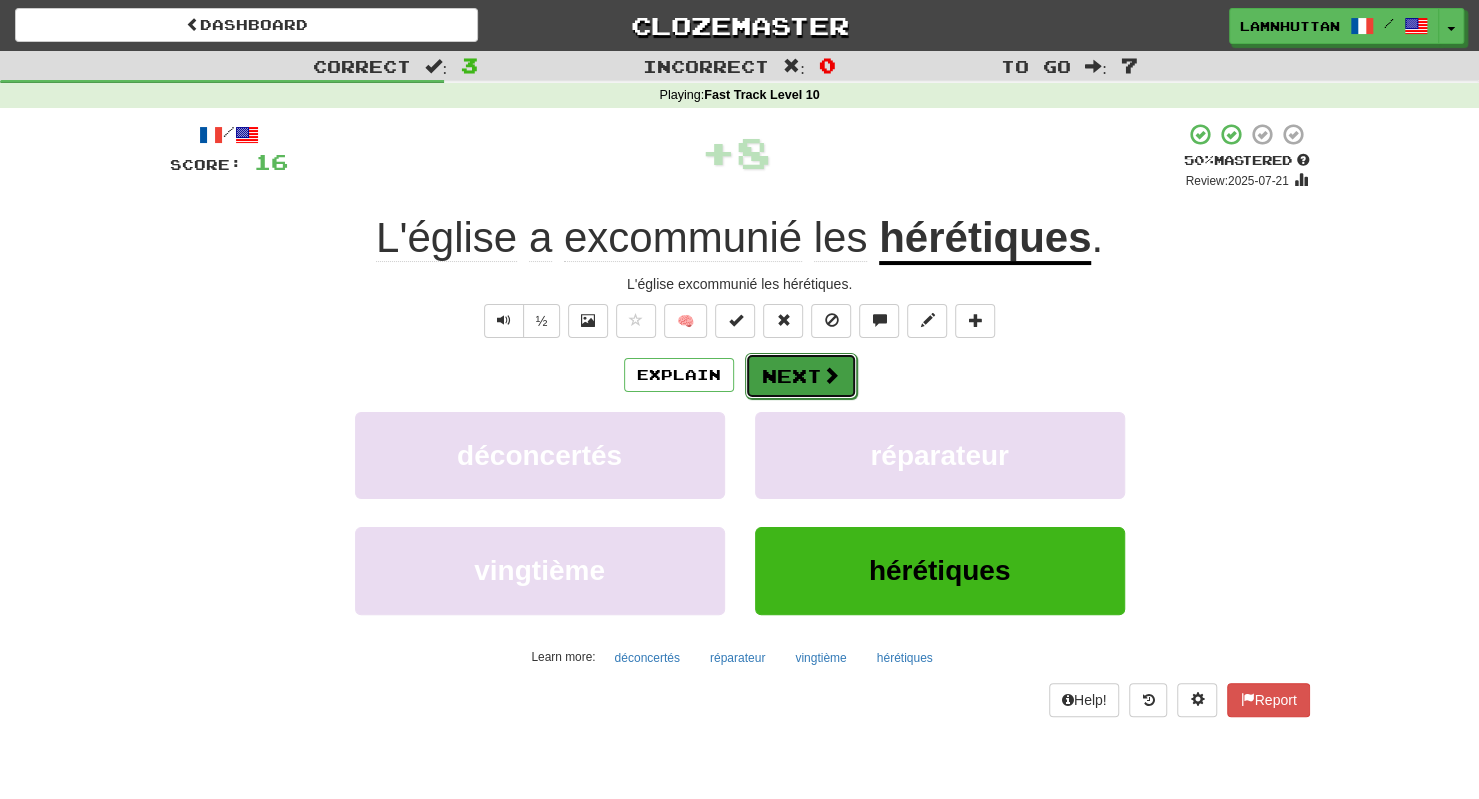 click on "Next" at bounding box center (801, 376) 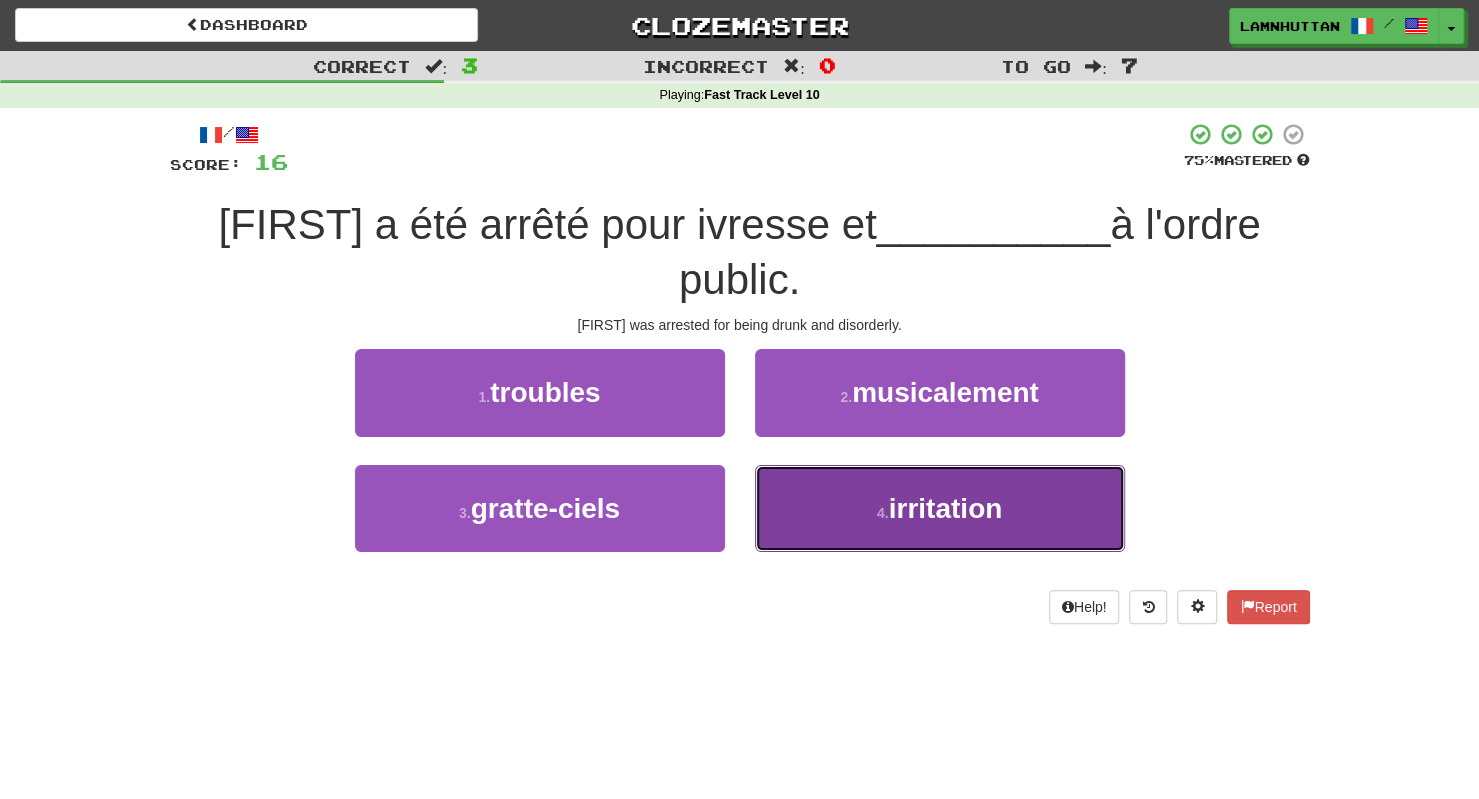 click on "4 .  irritation" at bounding box center [940, 508] 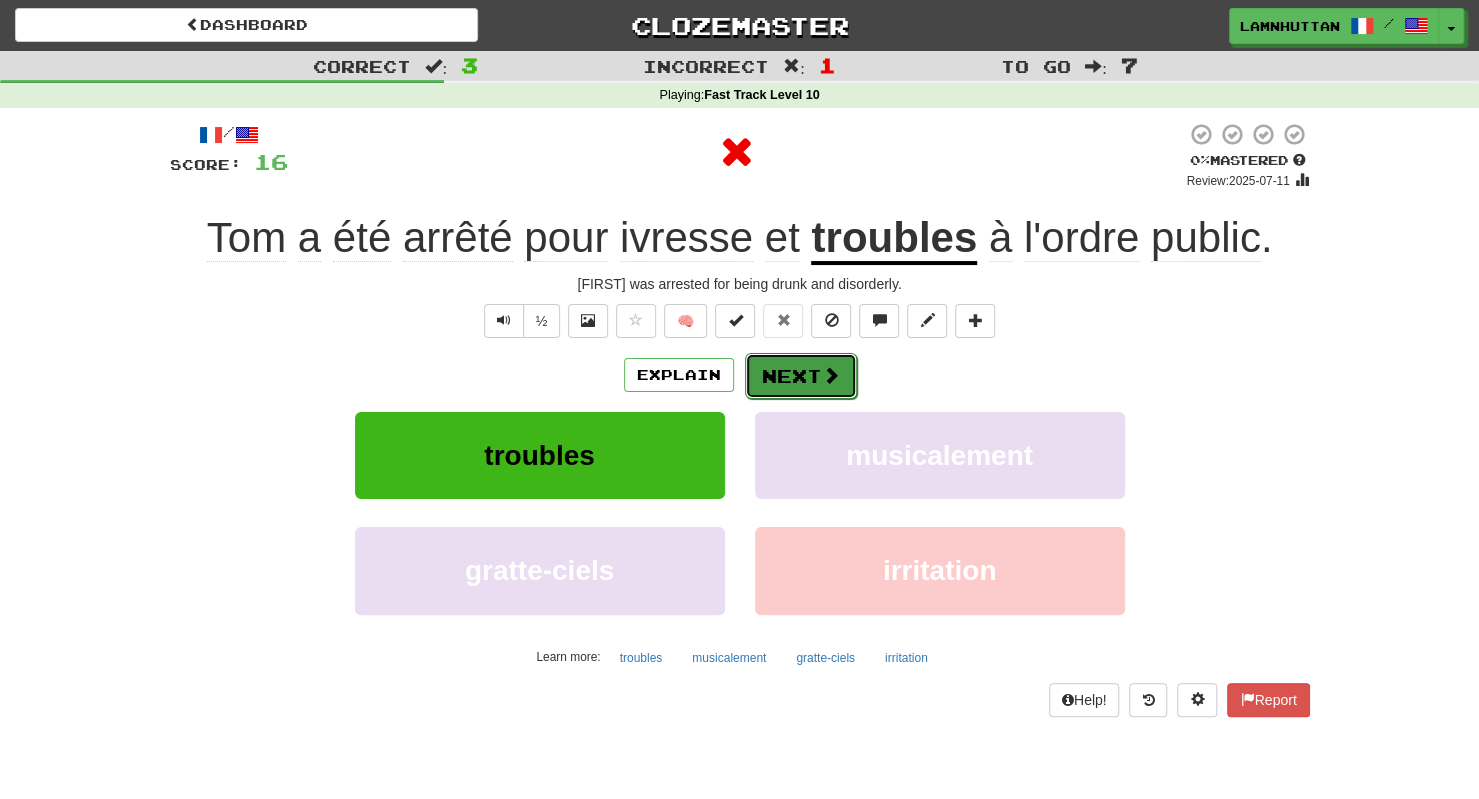 click on "Next" at bounding box center (801, 376) 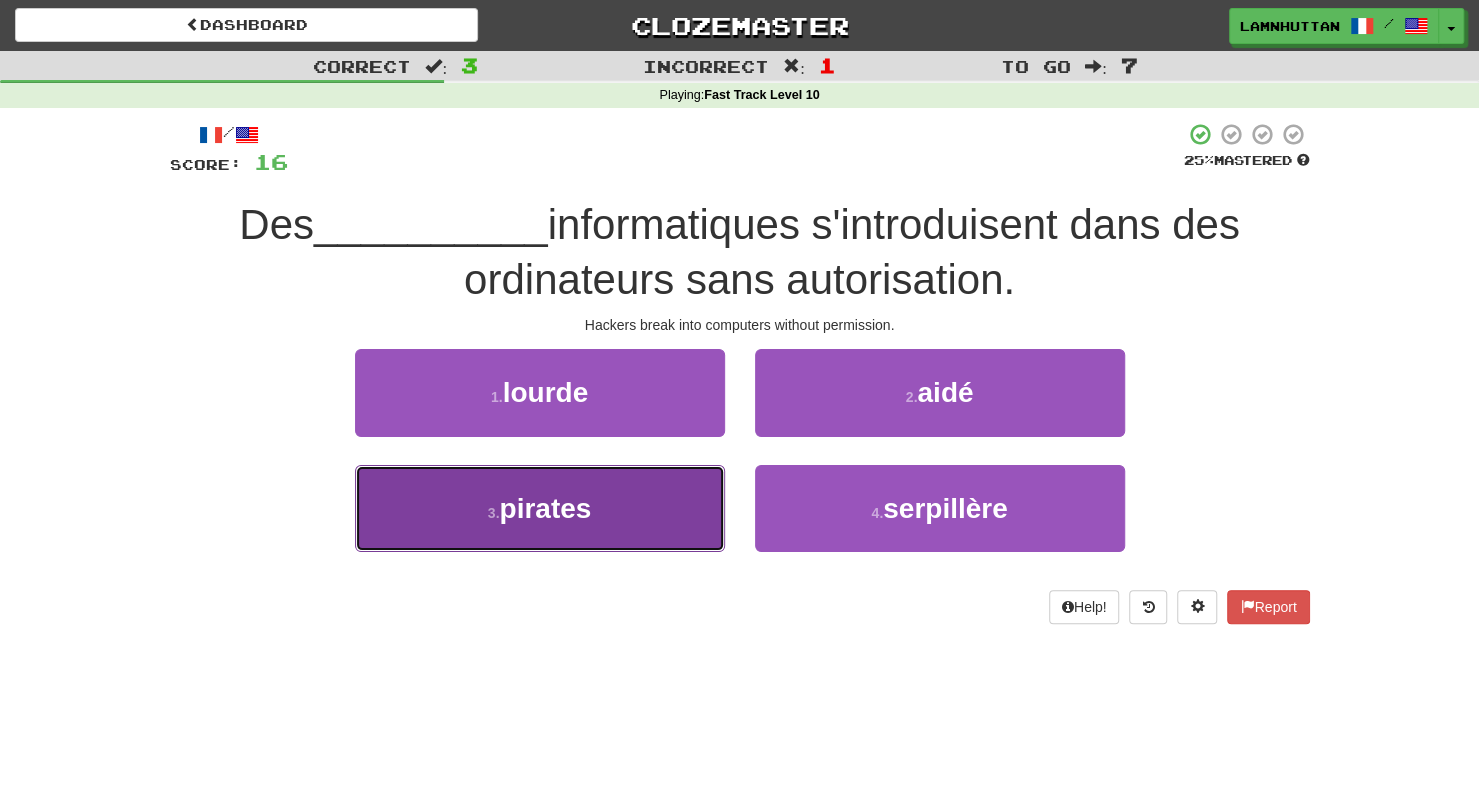 click on "3 .  pirates" at bounding box center (540, 508) 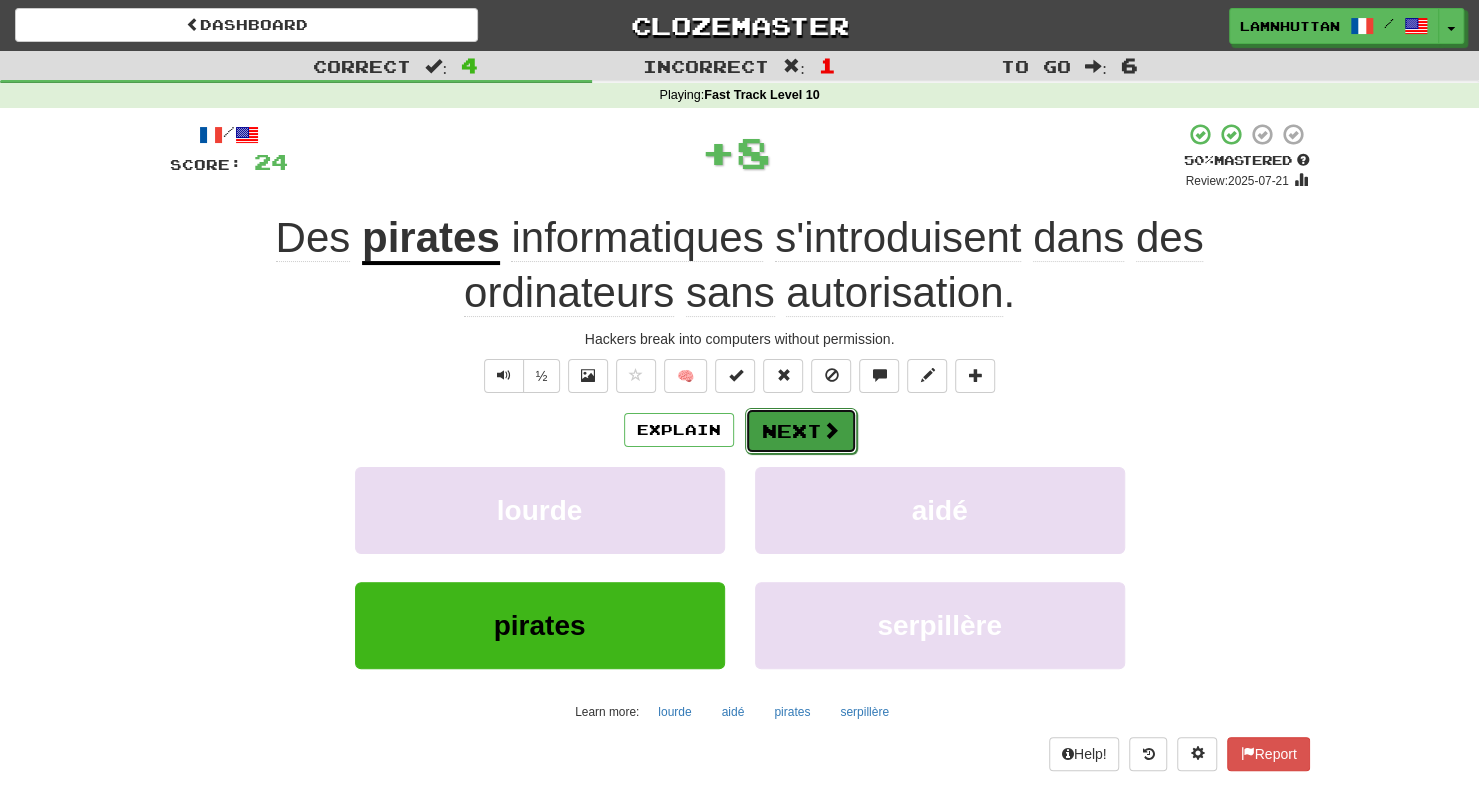 click on "Next" at bounding box center (801, 431) 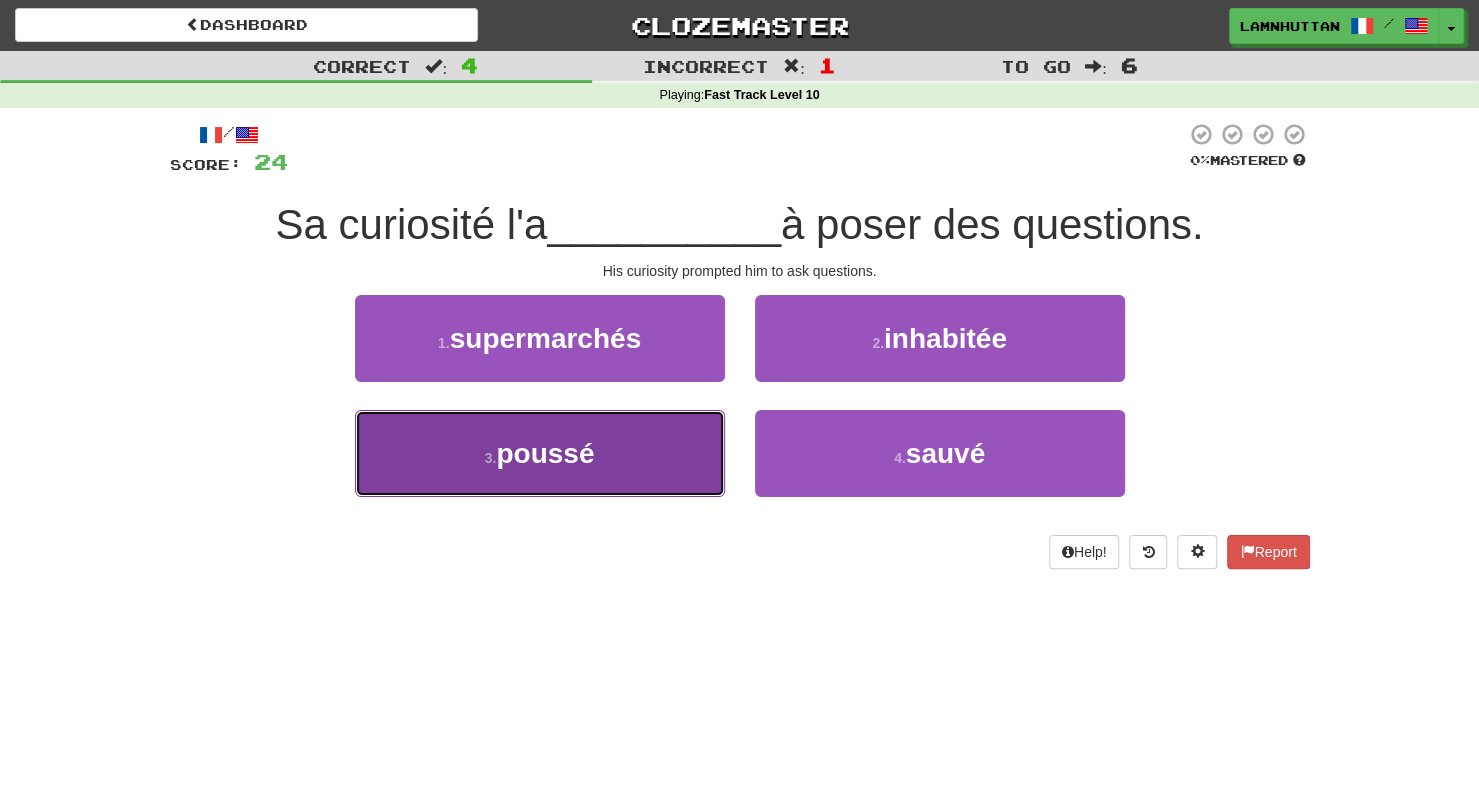 click on "3 .  poussé" at bounding box center [540, 453] 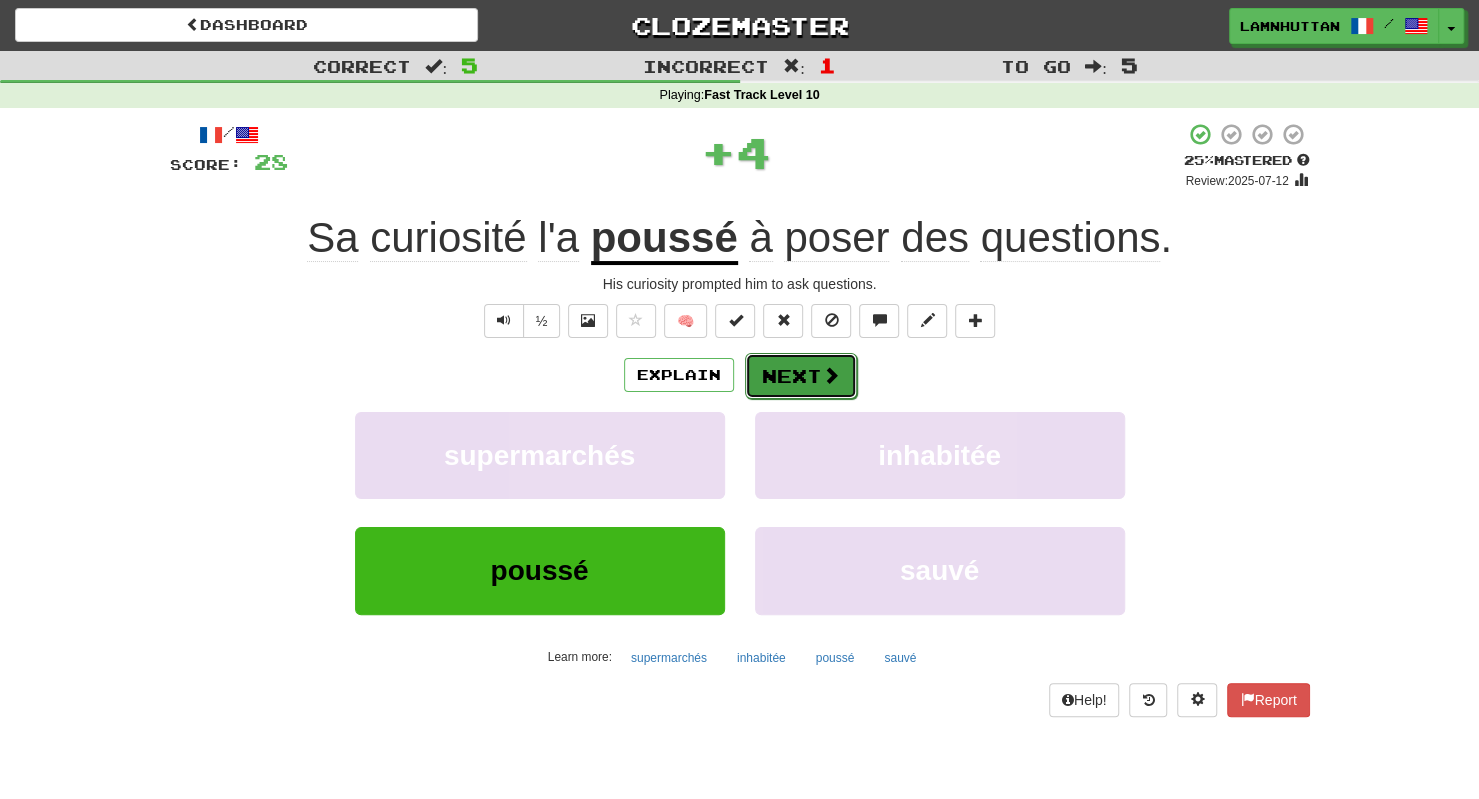 click on "Next" at bounding box center [801, 376] 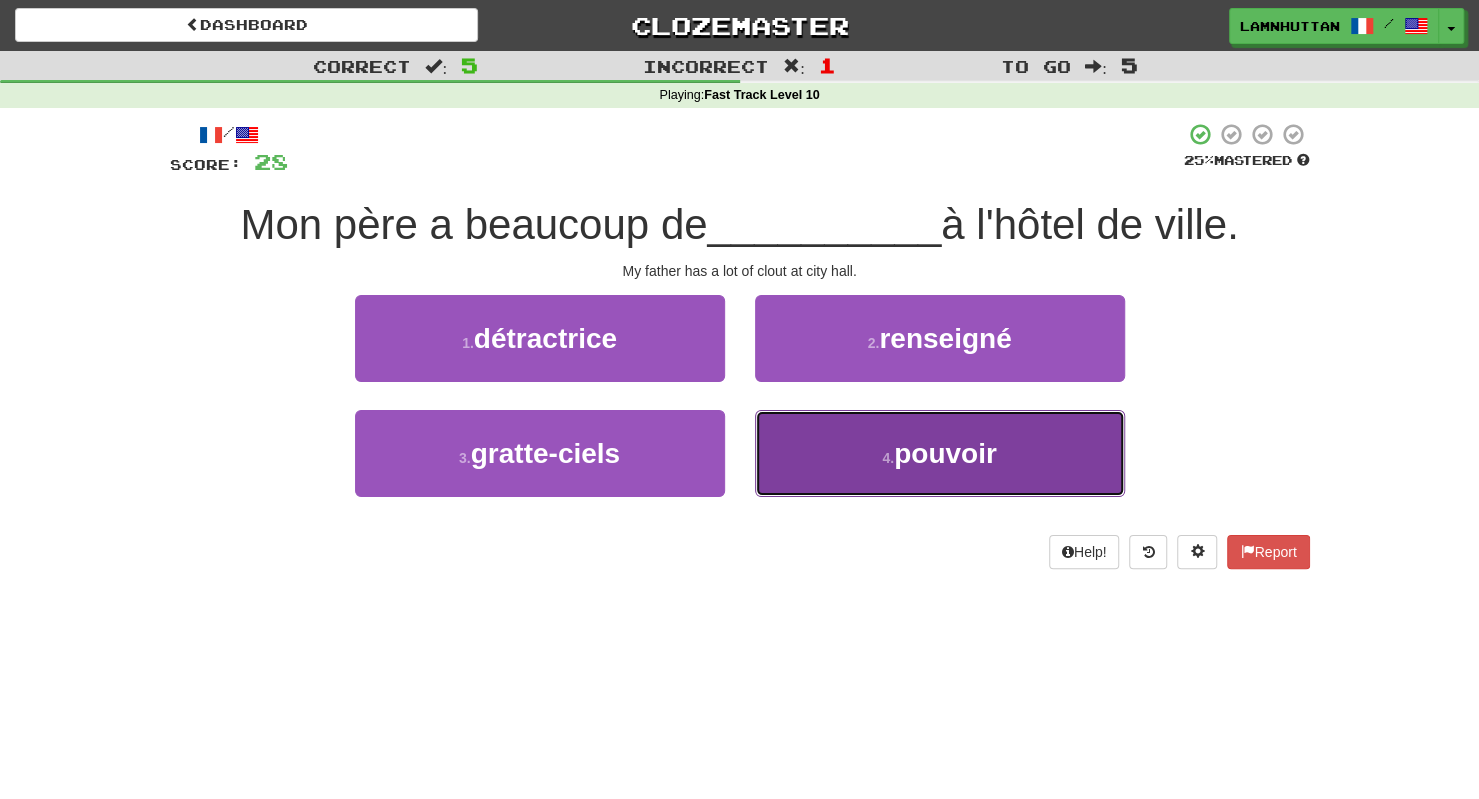 click on "4 .  pouvoir" at bounding box center [940, 453] 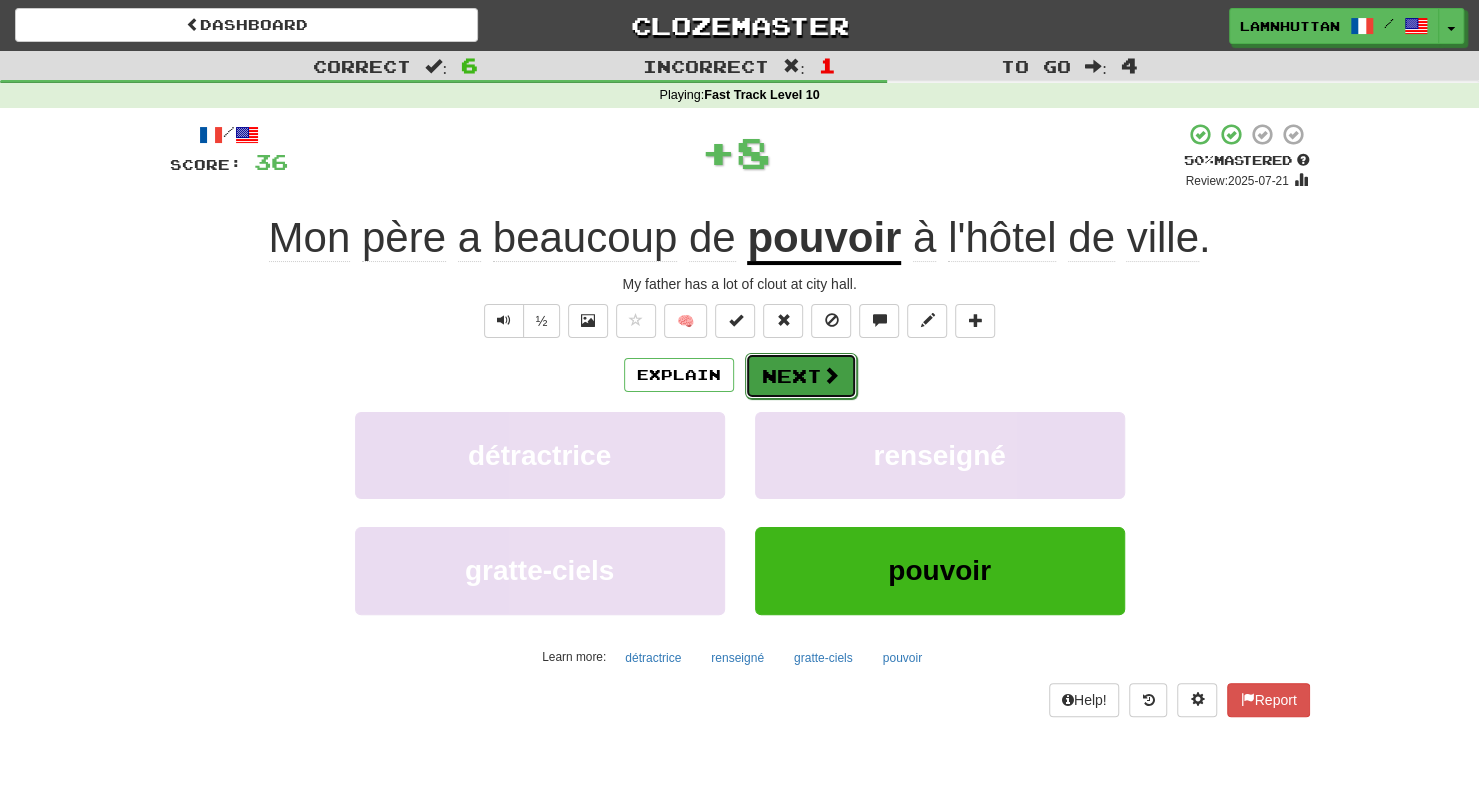 click on "Next" at bounding box center (801, 376) 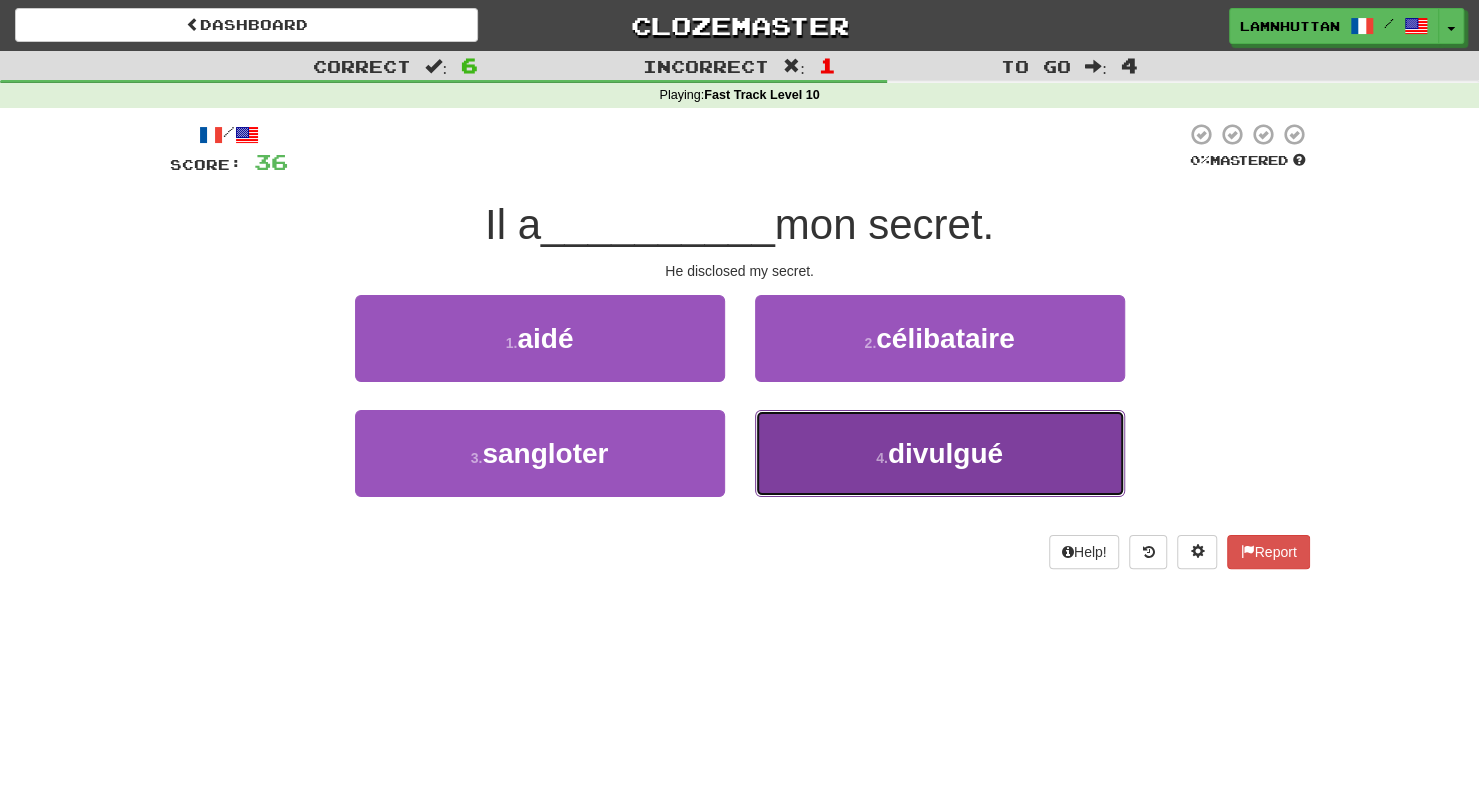 click on "4 .  divulgué" at bounding box center [940, 453] 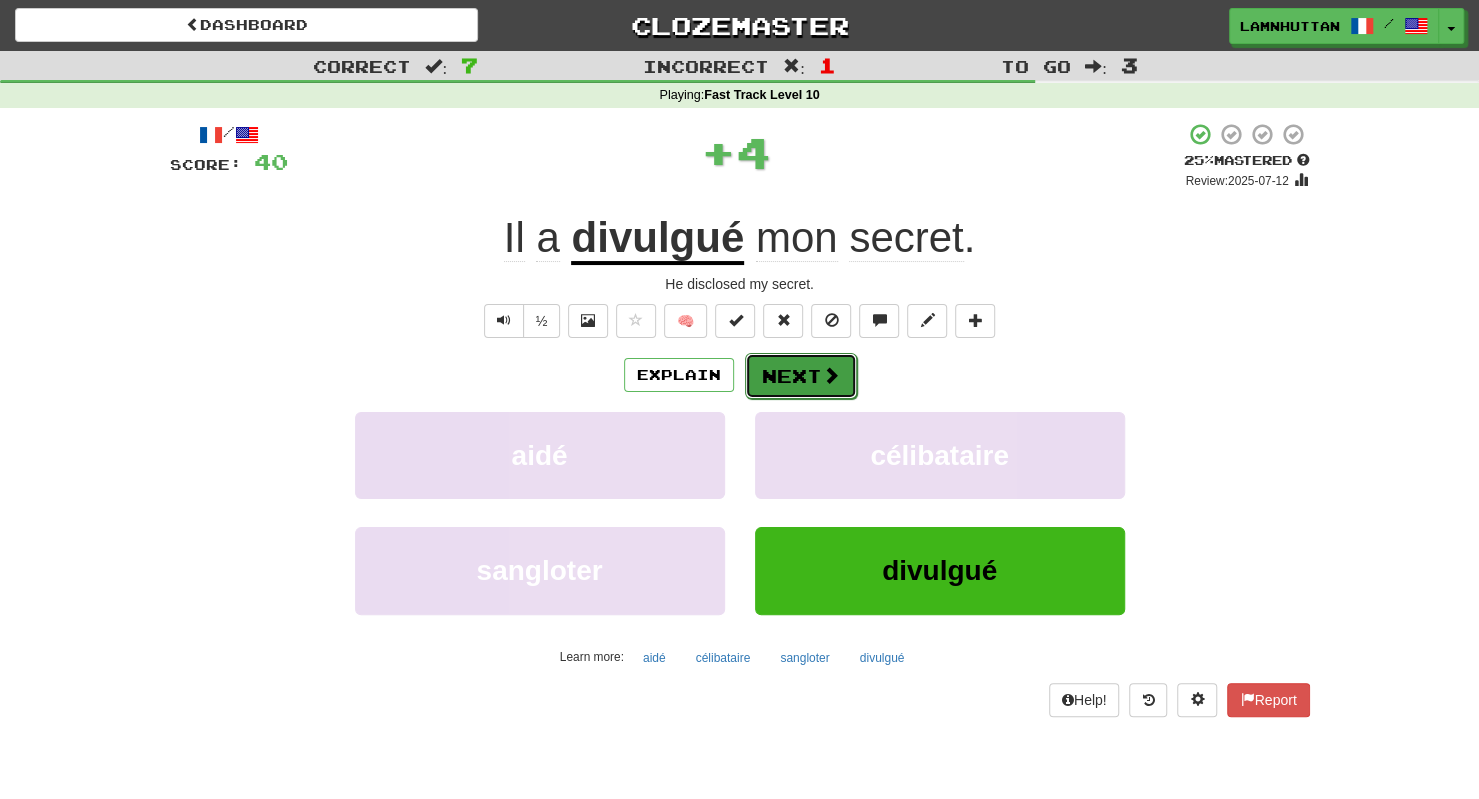 click on "Next" at bounding box center [801, 376] 